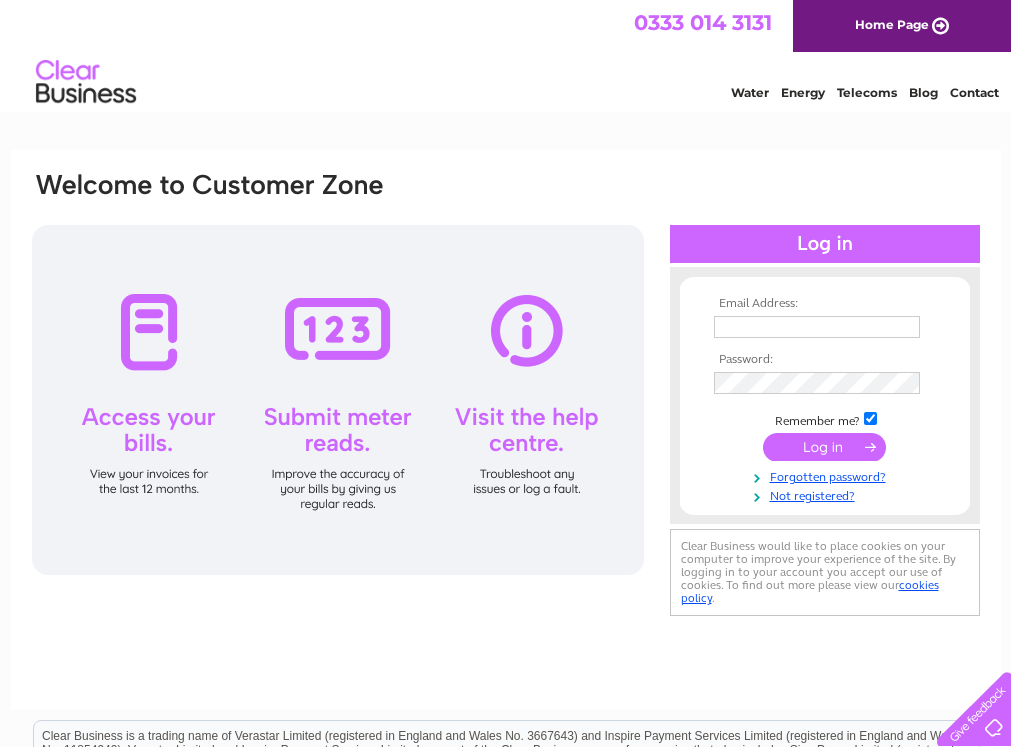 scroll, scrollTop: 0, scrollLeft: 0, axis: both 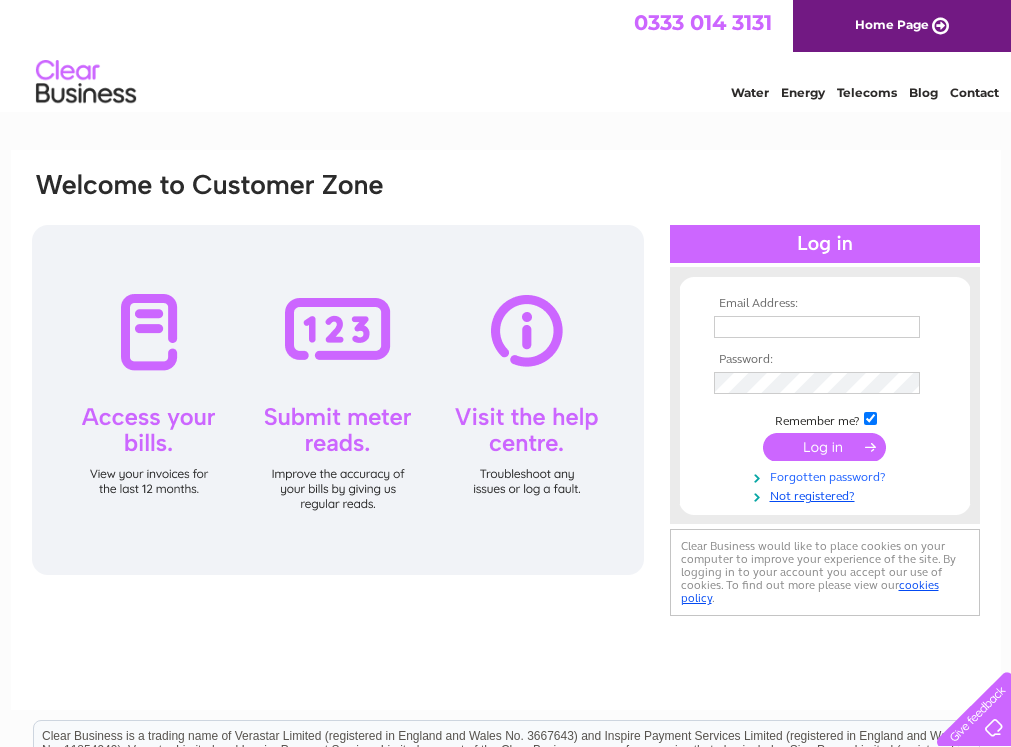 click on "Forgotten password?" at bounding box center [827, 475] 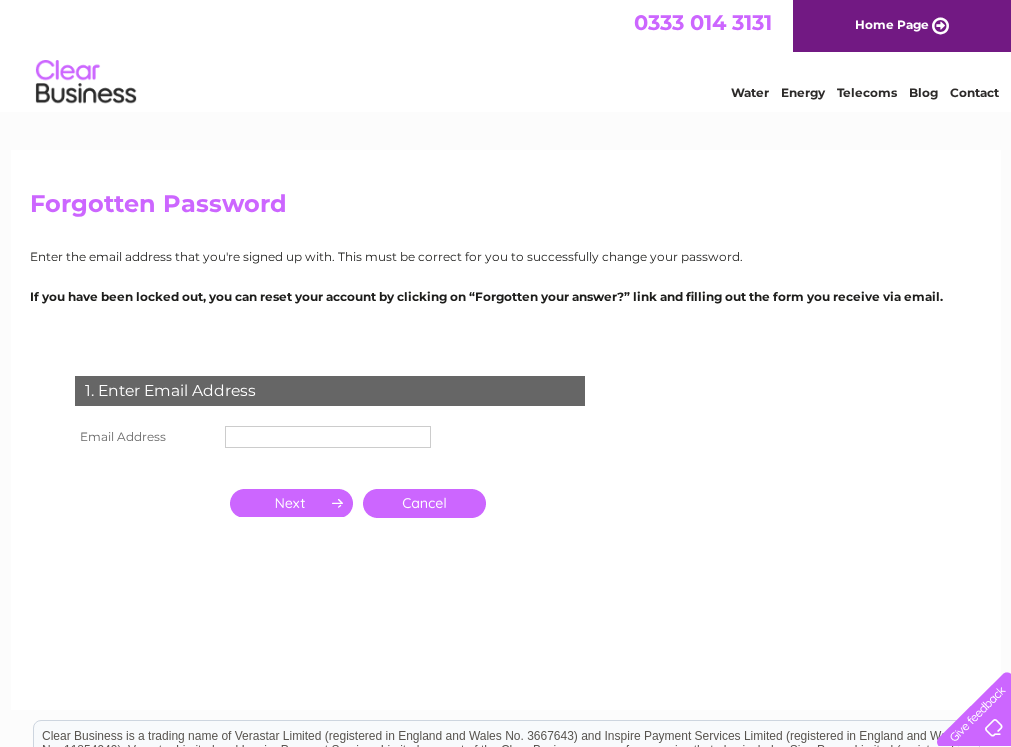 scroll, scrollTop: 0, scrollLeft: 0, axis: both 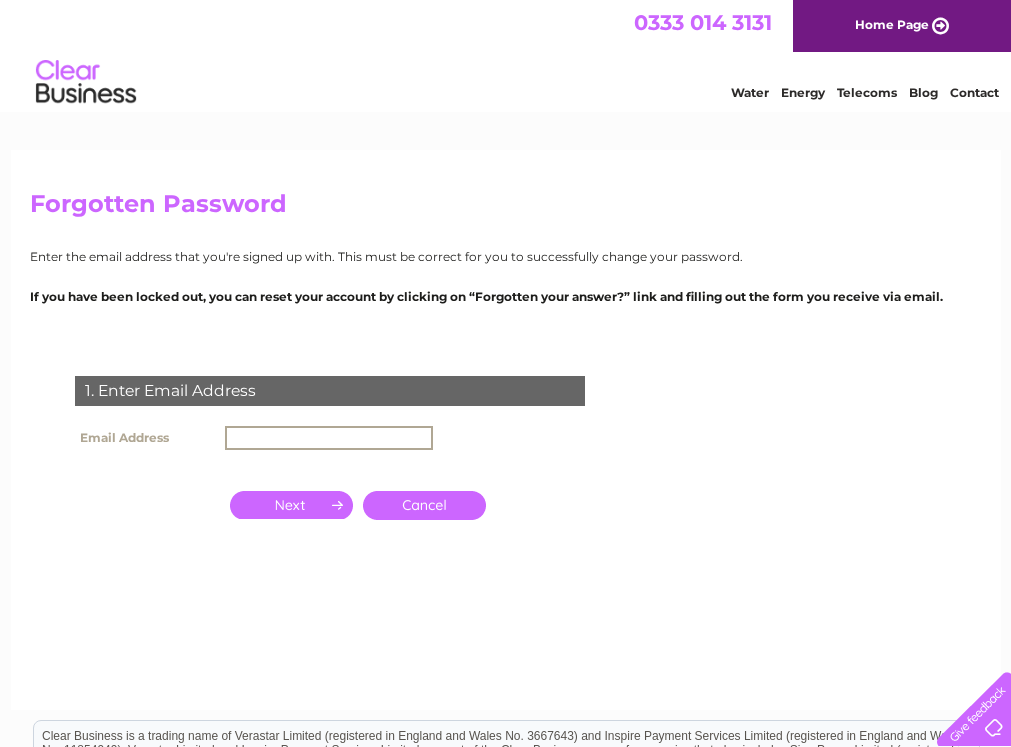 type on "hire@olympustoolhire.co.uk" 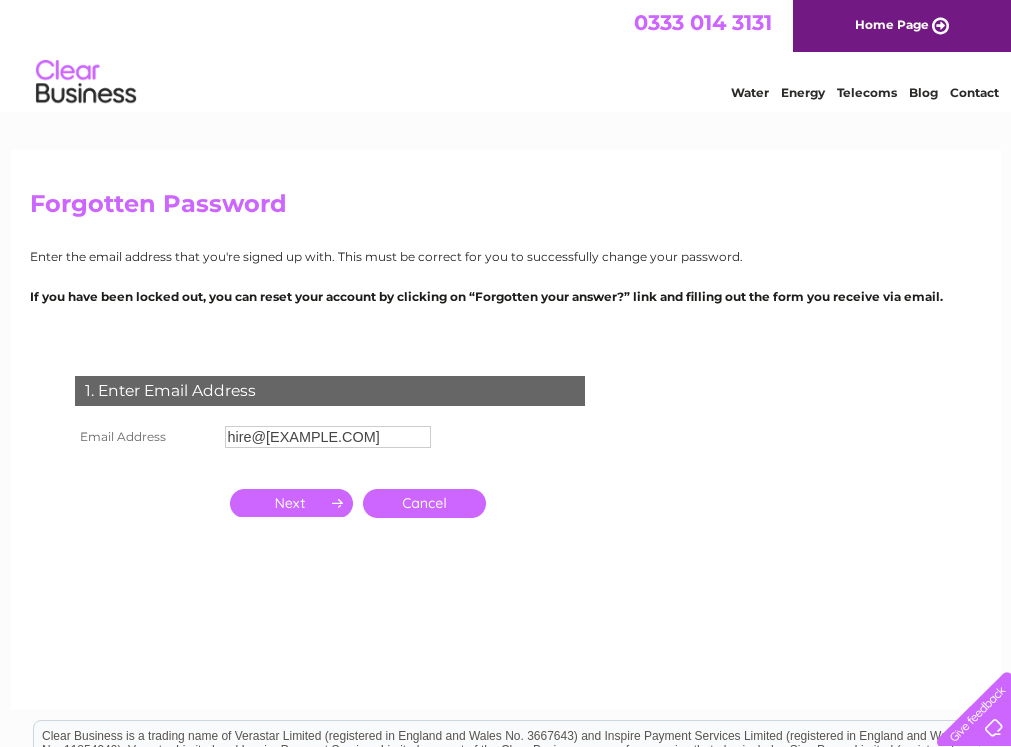 click at bounding box center (291, 503) 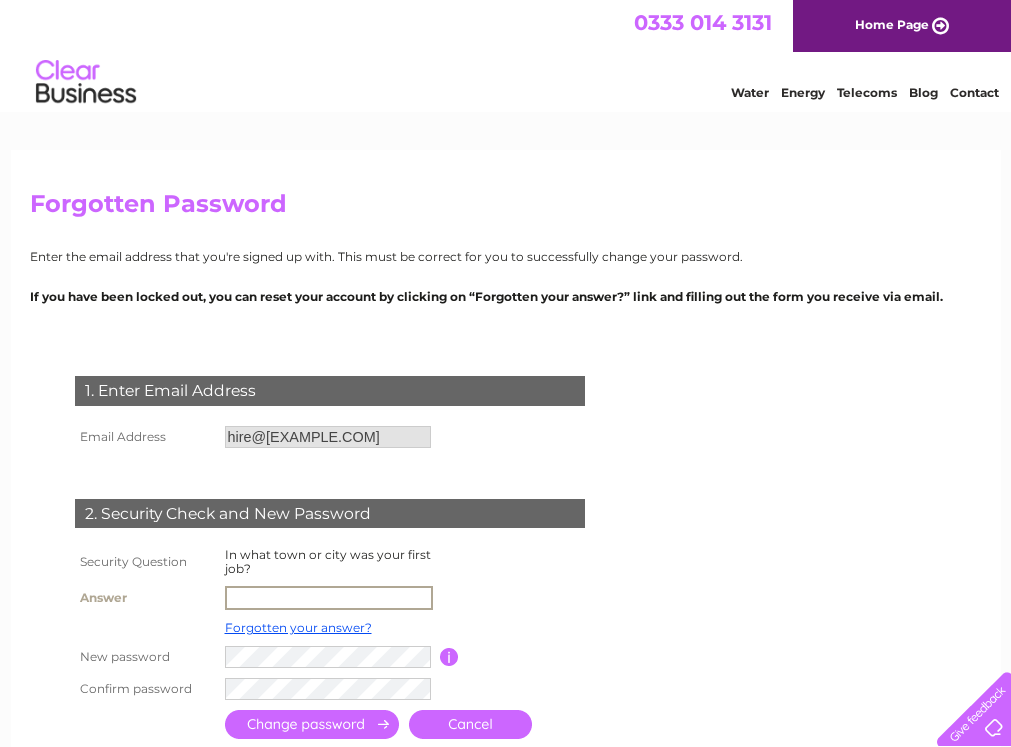 click at bounding box center (329, 598) 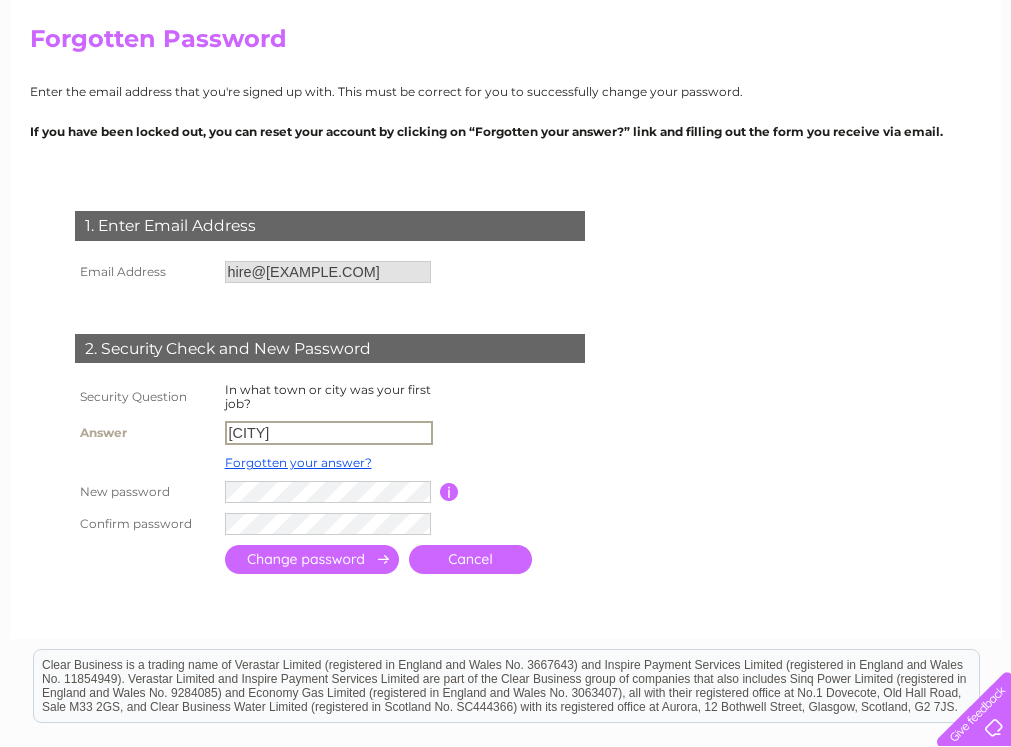 scroll, scrollTop: 200, scrollLeft: 0, axis: vertical 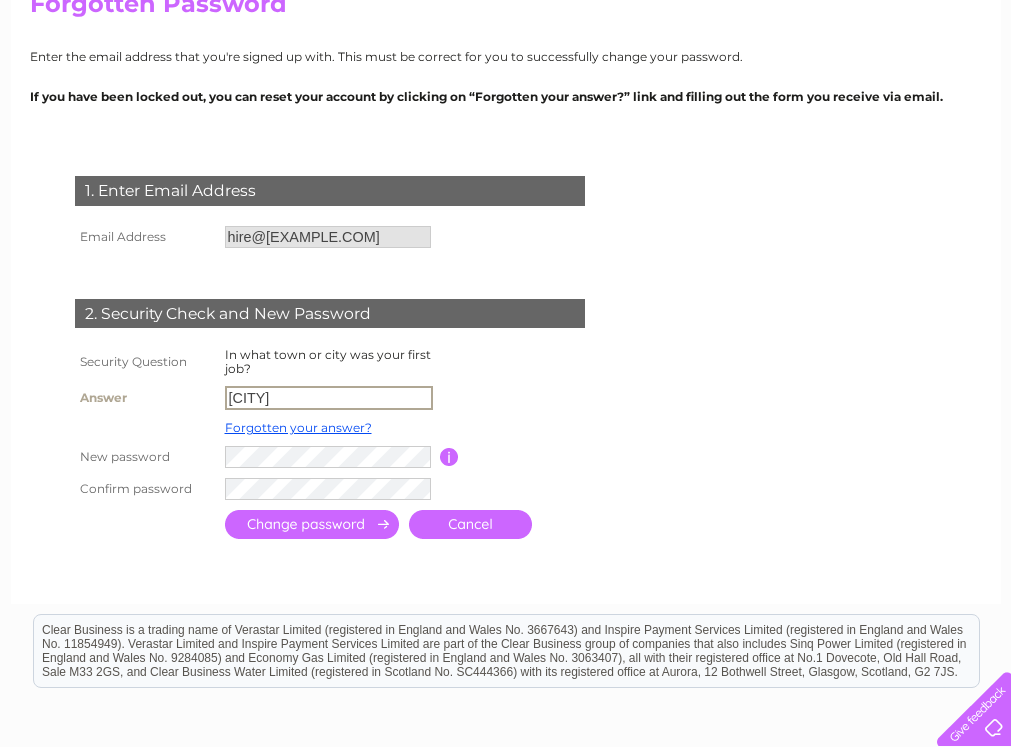 type on "London" 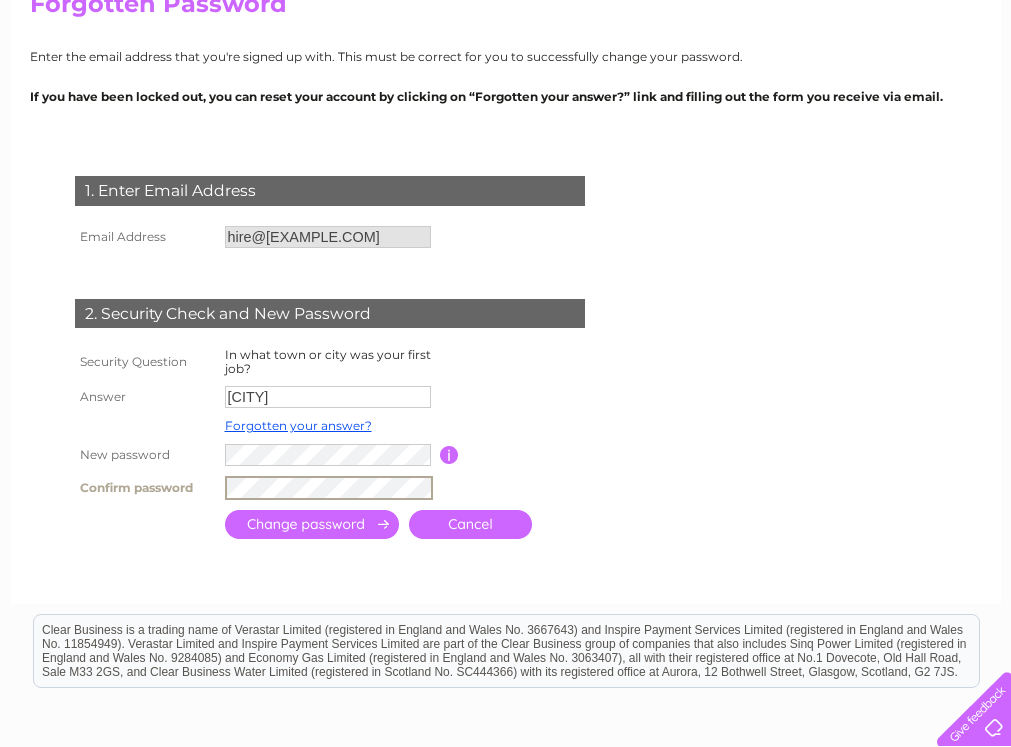 click at bounding box center [312, 524] 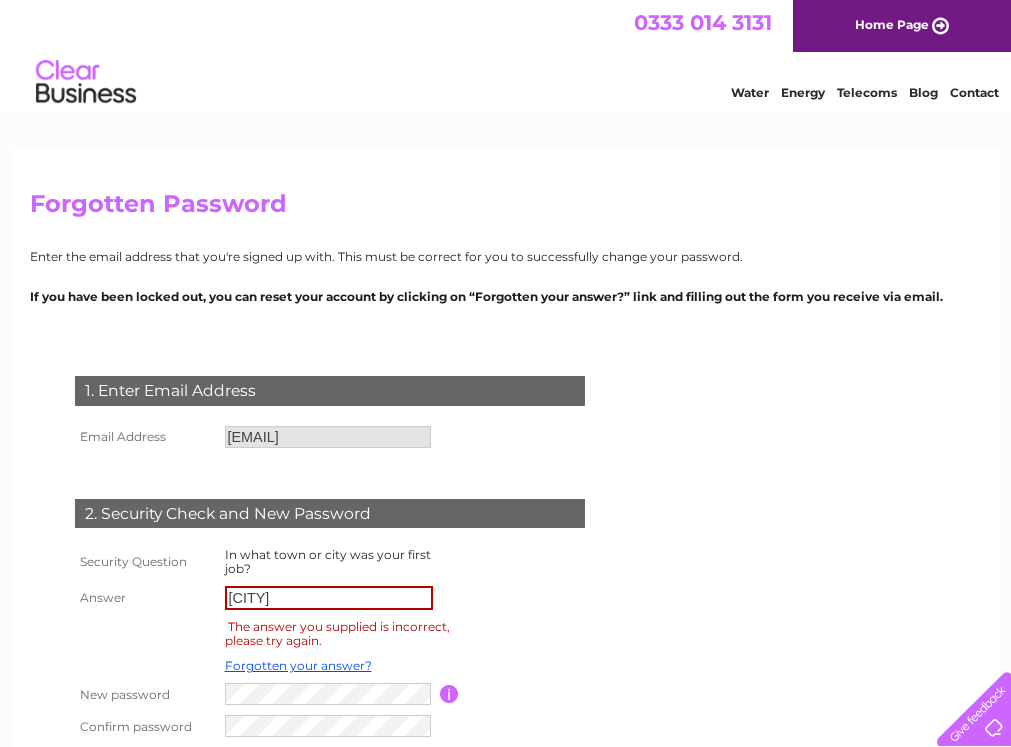 scroll, scrollTop: 0, scrollLeft: 0, axis: both 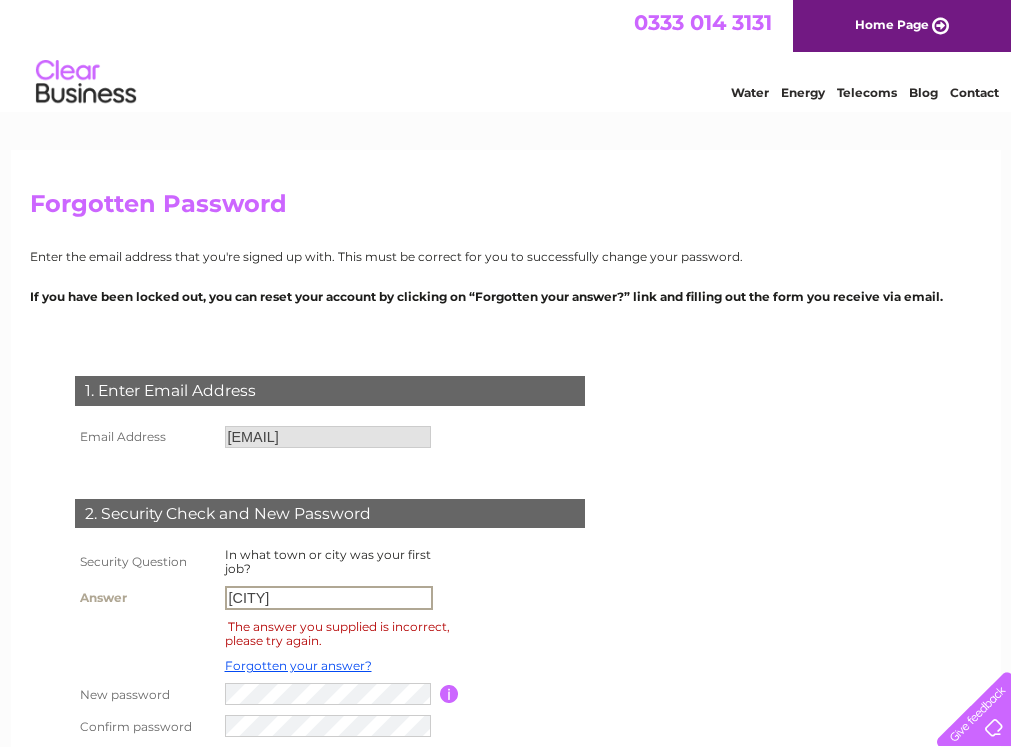 drag, startPoint x: 288, startPoint y: 596, endPoint x: 226, endPoint y: 596, distance: 62 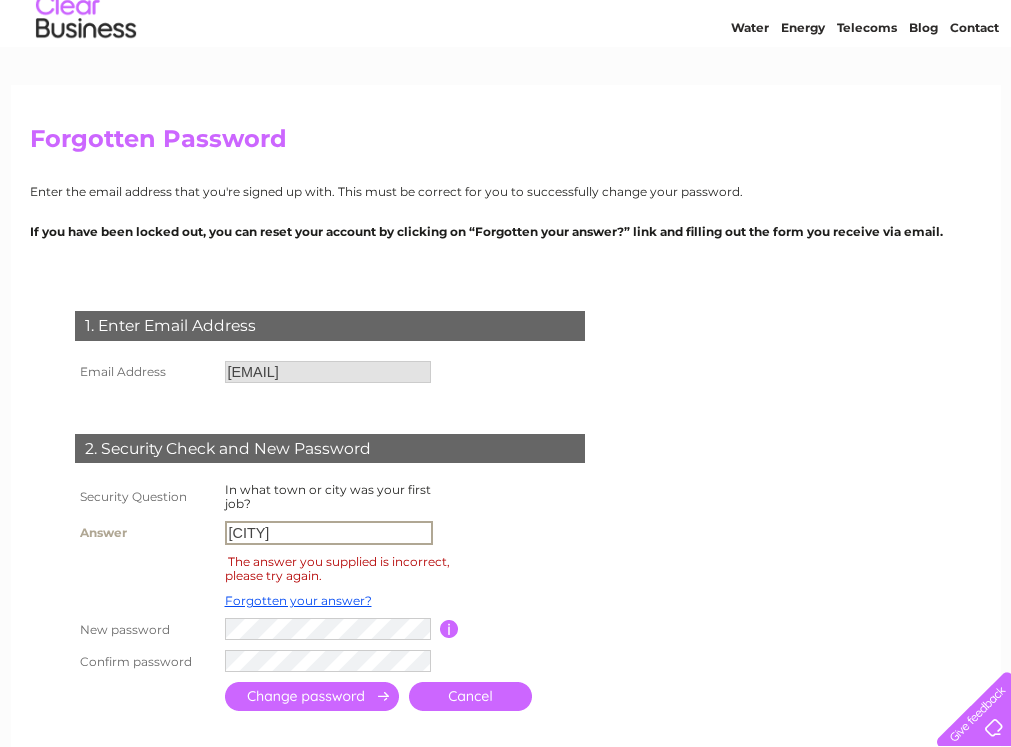 scroll, scrollTop: 100, scrollLeft: 0, axis: vertical 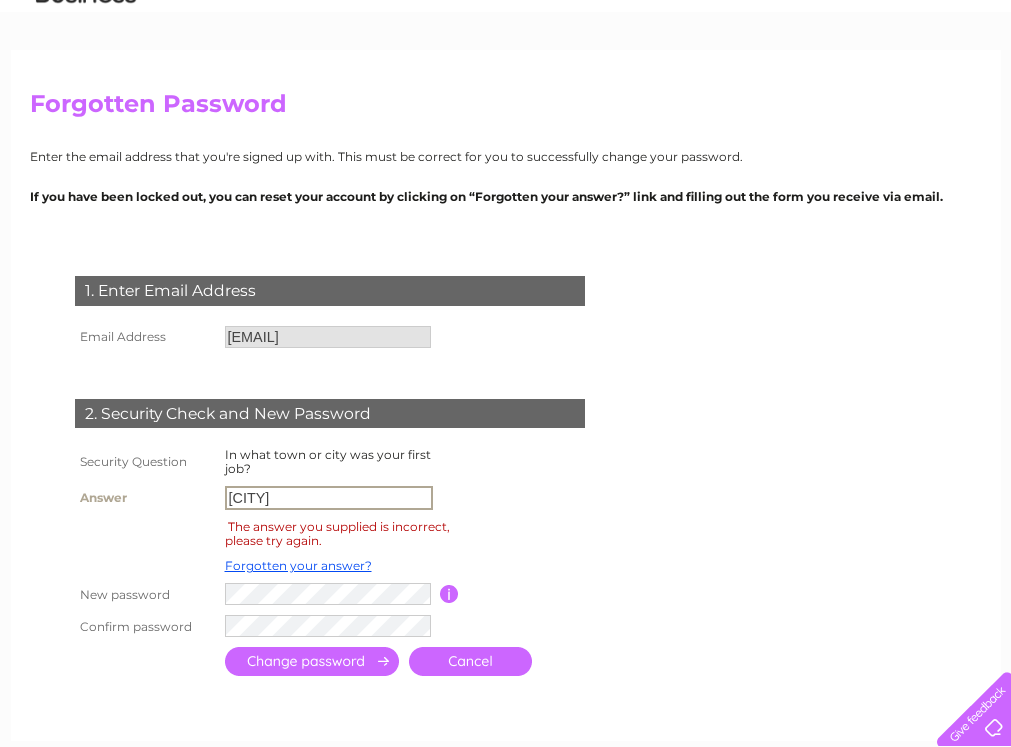 type on "Toronto" 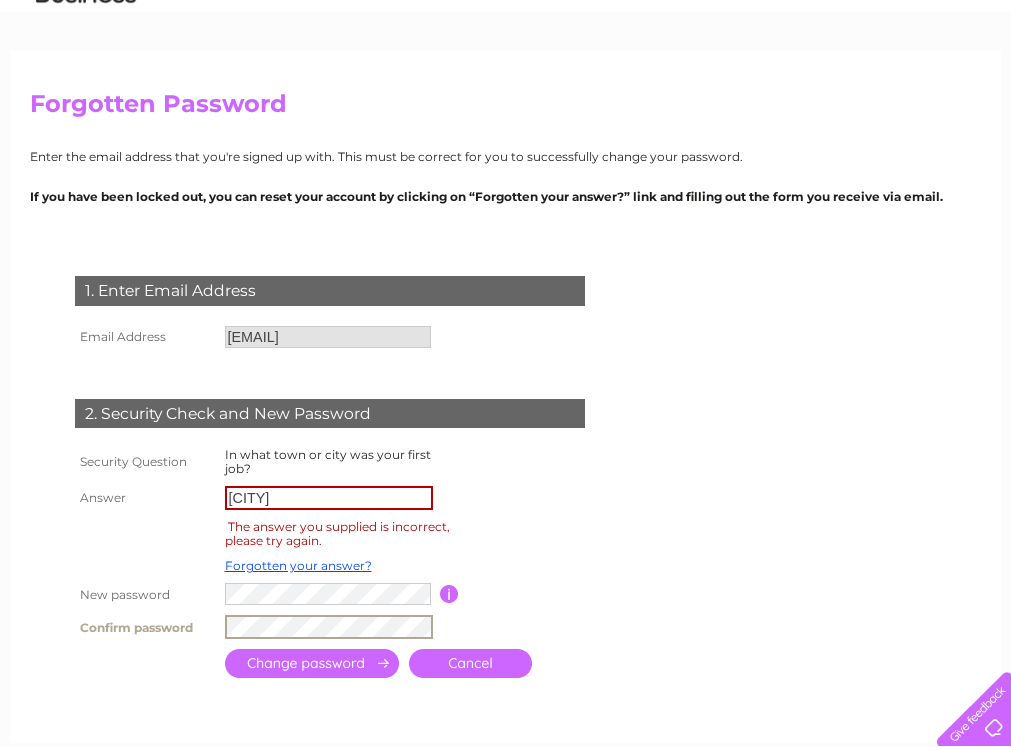 click at bounding box center (312, 663) 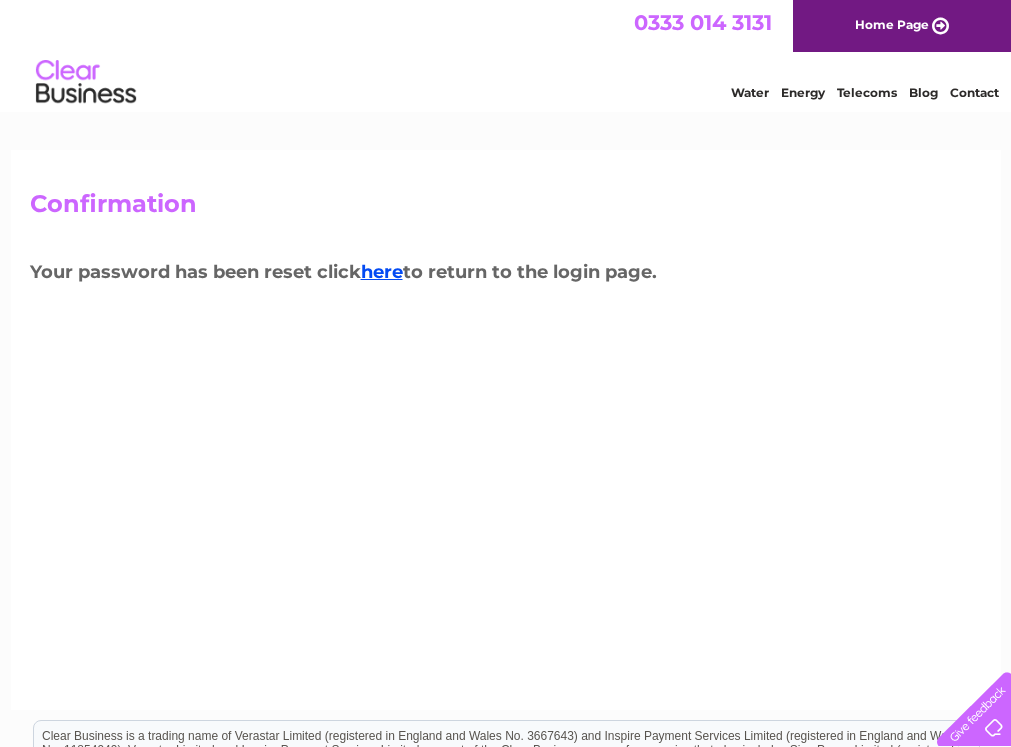 scroll, scrollTop: 0, scrollLeft: 0, axis: both 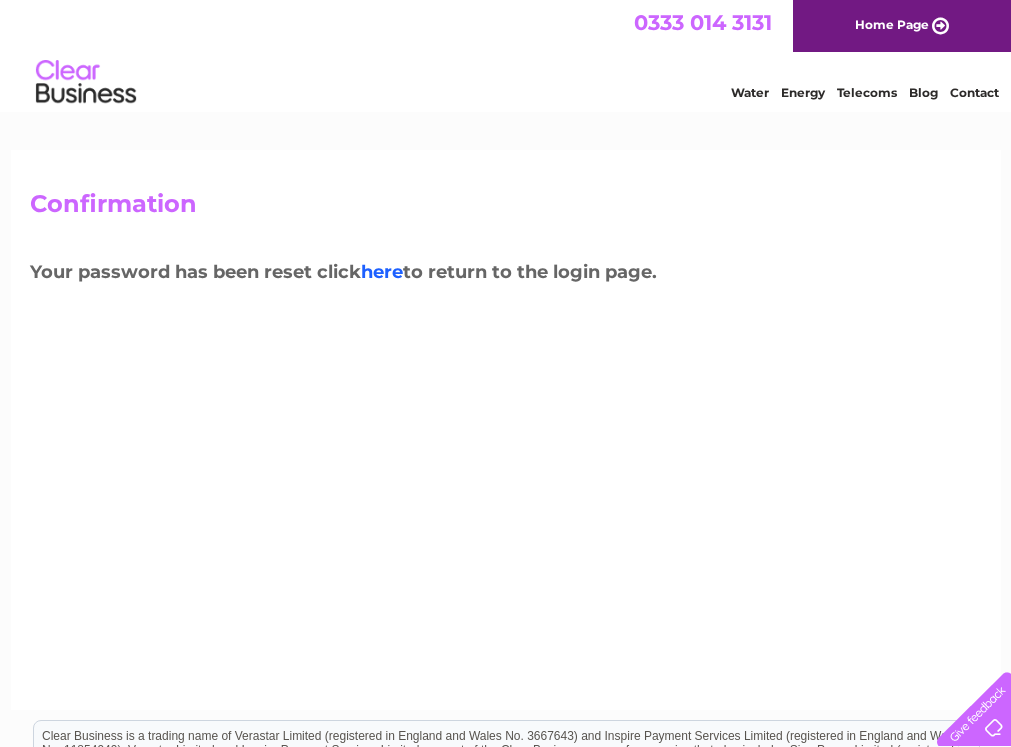 click on "here" at bounding box center [382, 272] 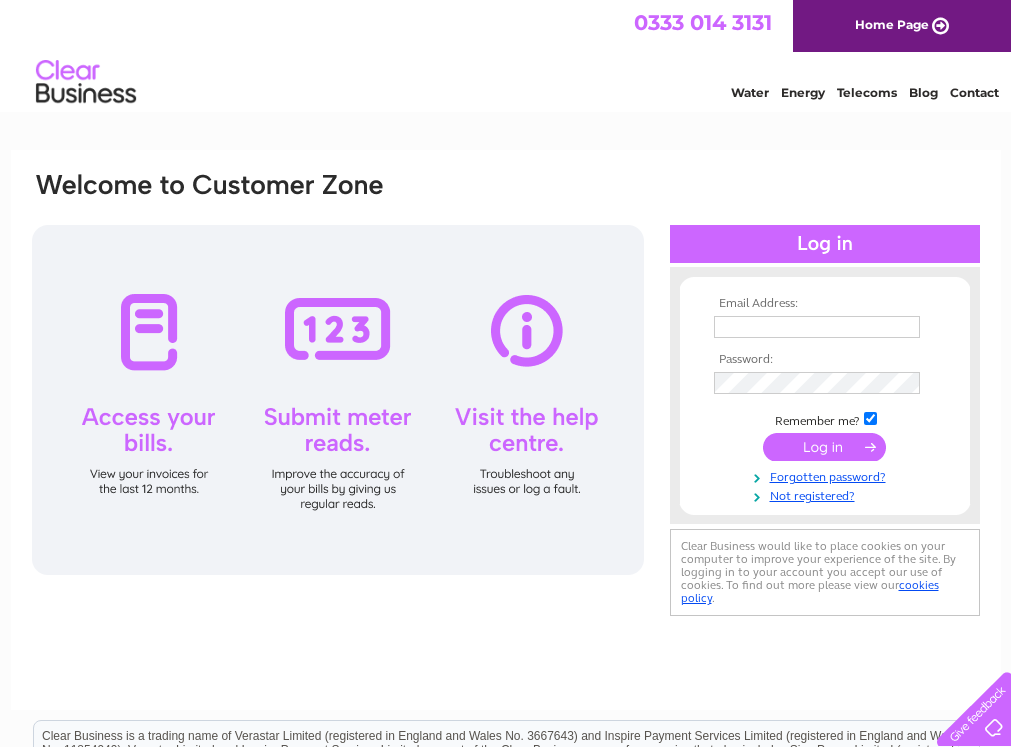 scroll, scrollTop: 0, scrollLeft: 0, axis: both 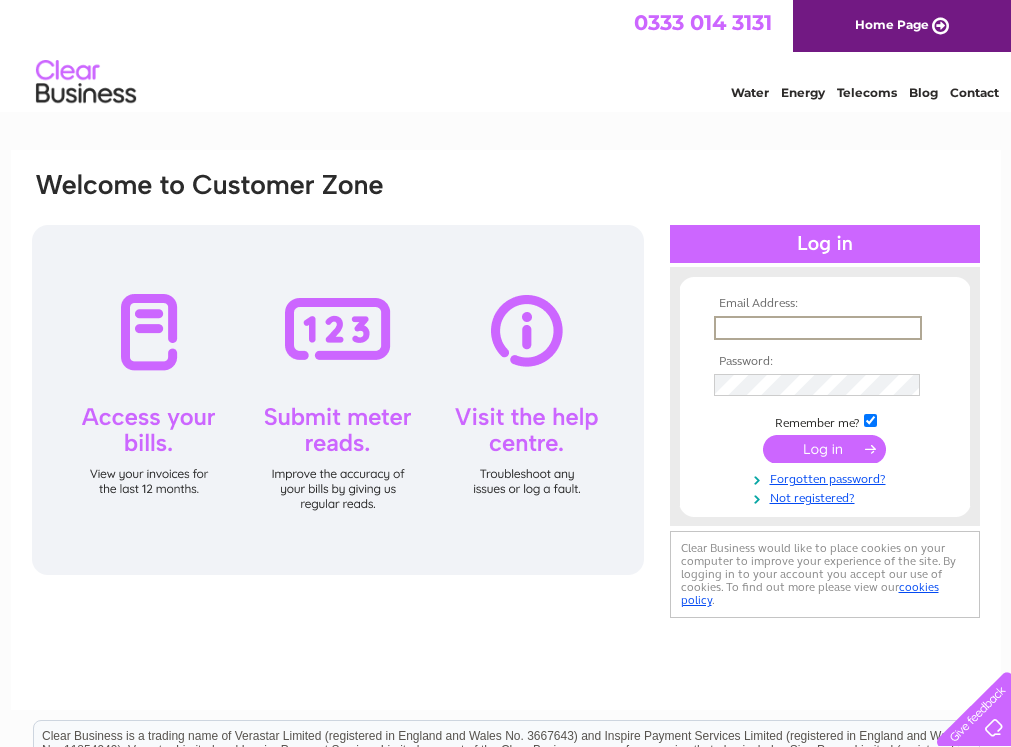 type on "hire@olympustoolhire.co.uk" 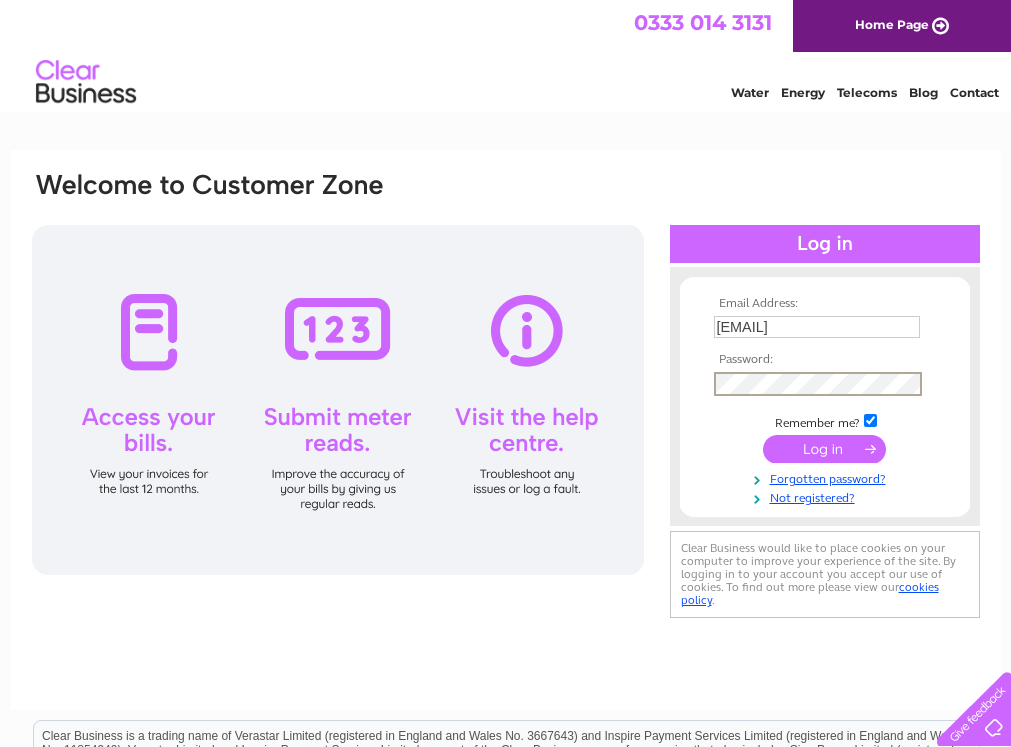 click at bounding box center (824, 449) 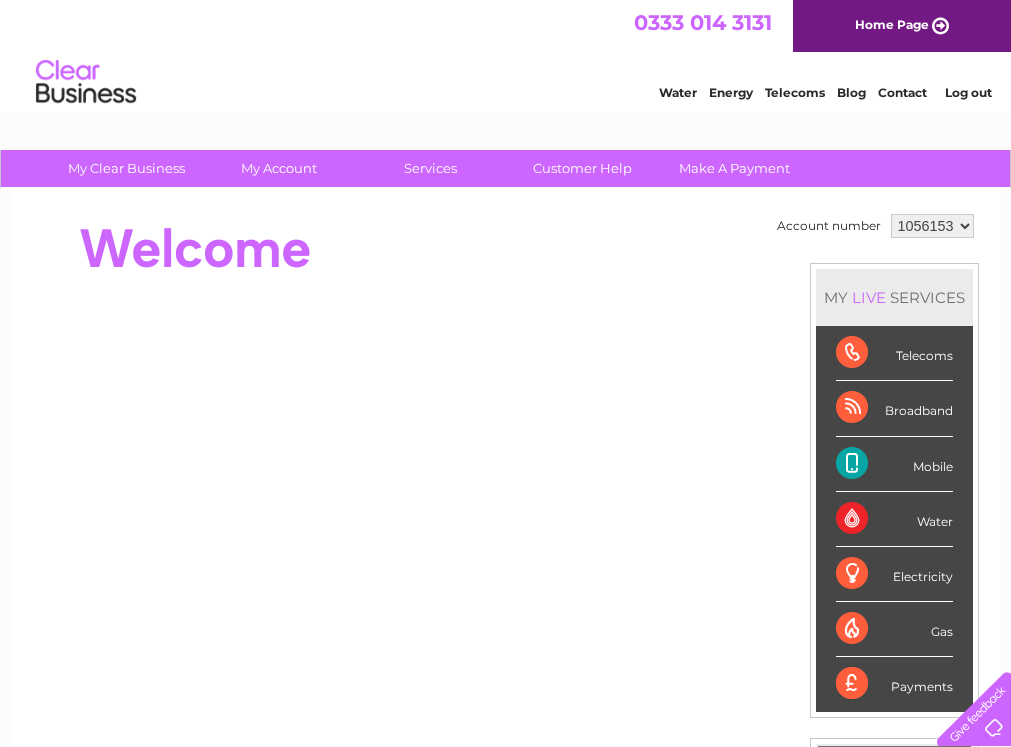 scroll, scrollTop: 0, scrollLeft: 0, axis: both 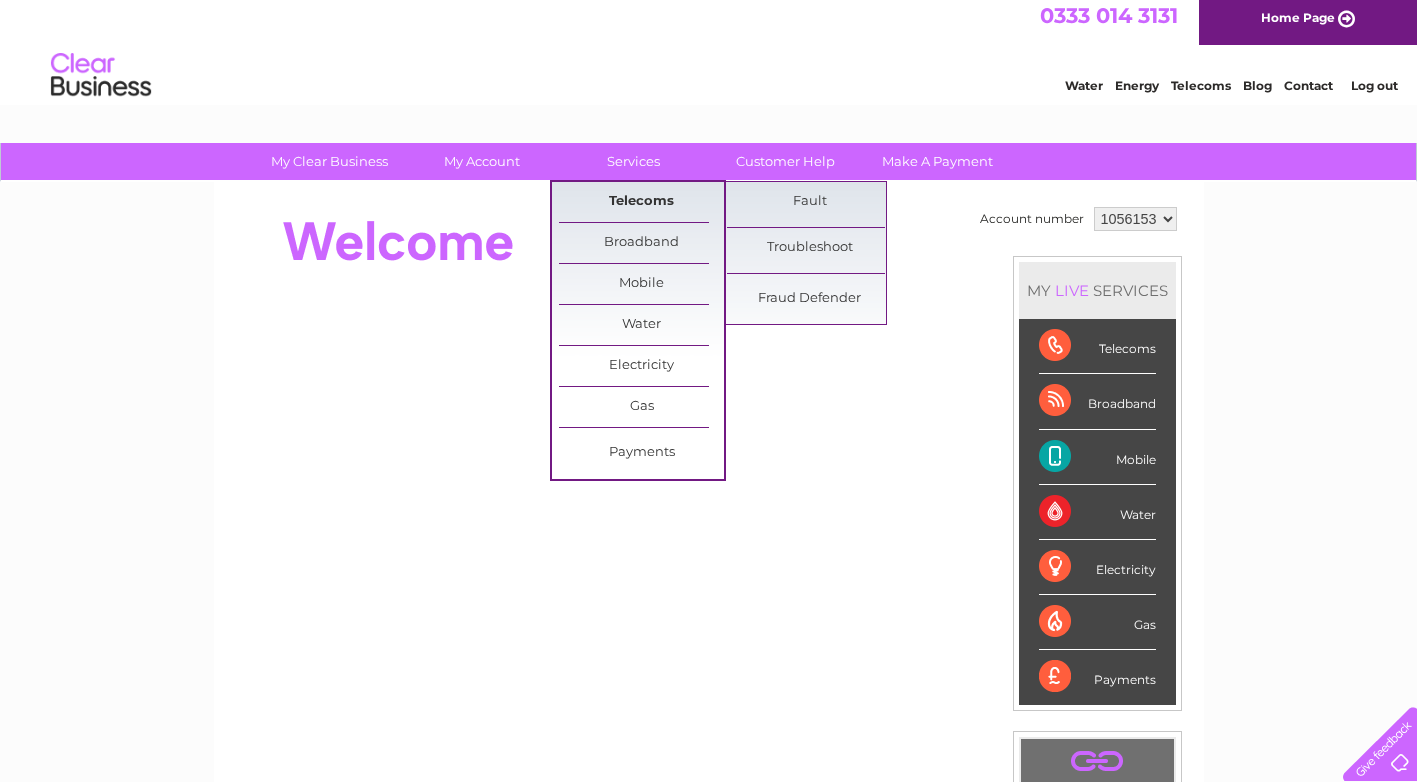 click on "Telecoms" at bounding box center (641, 202) 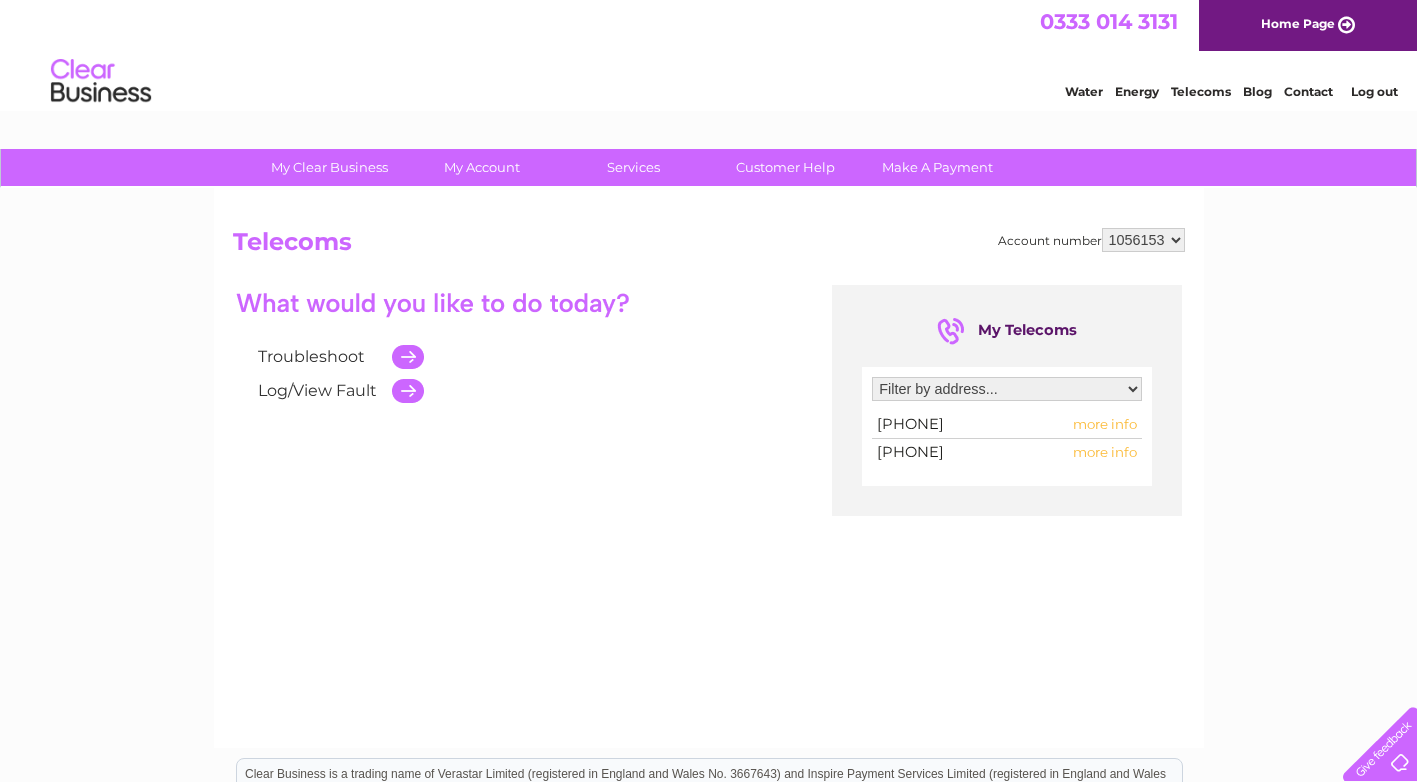 scroll, scrollTop: 0, scrollLeft: 0, axis: both 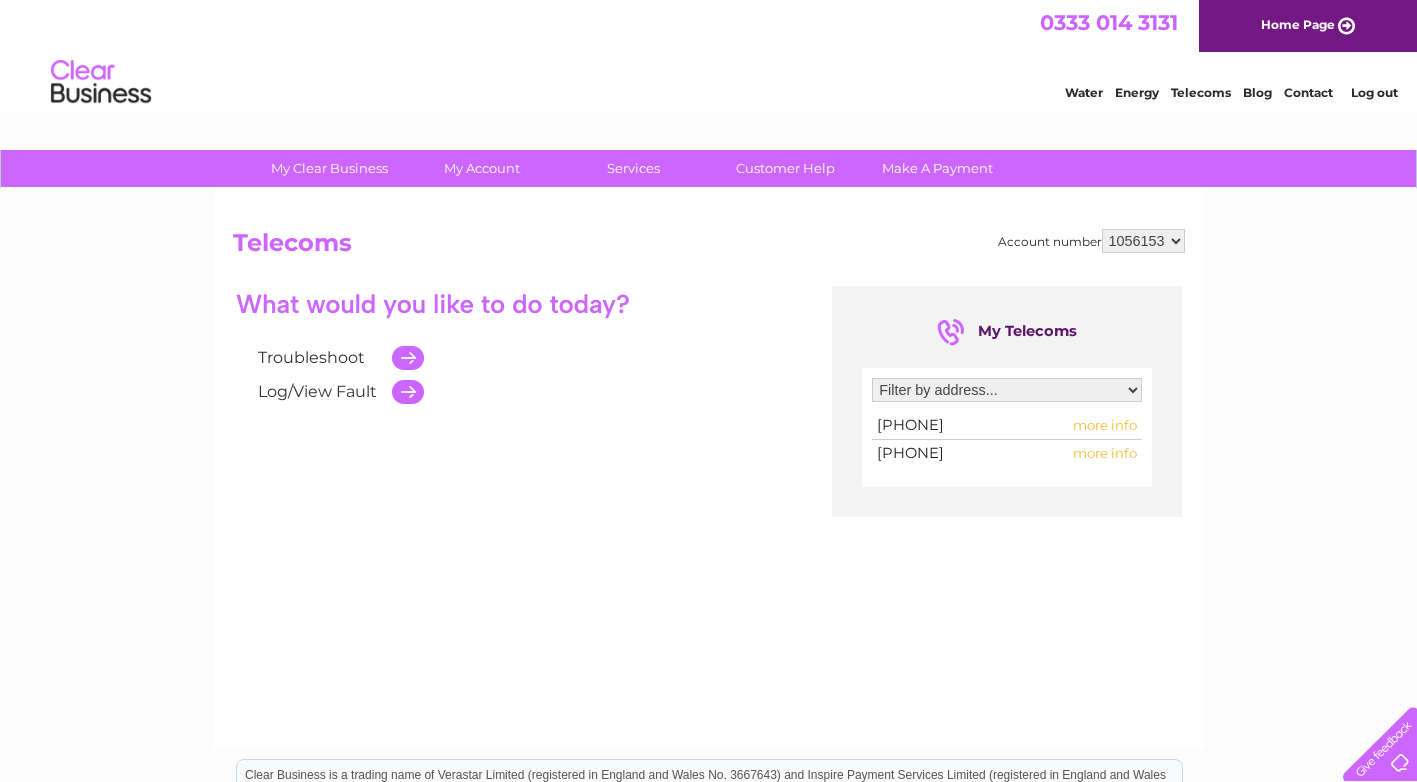 click on "more info" at bounding box center (1105, 425) 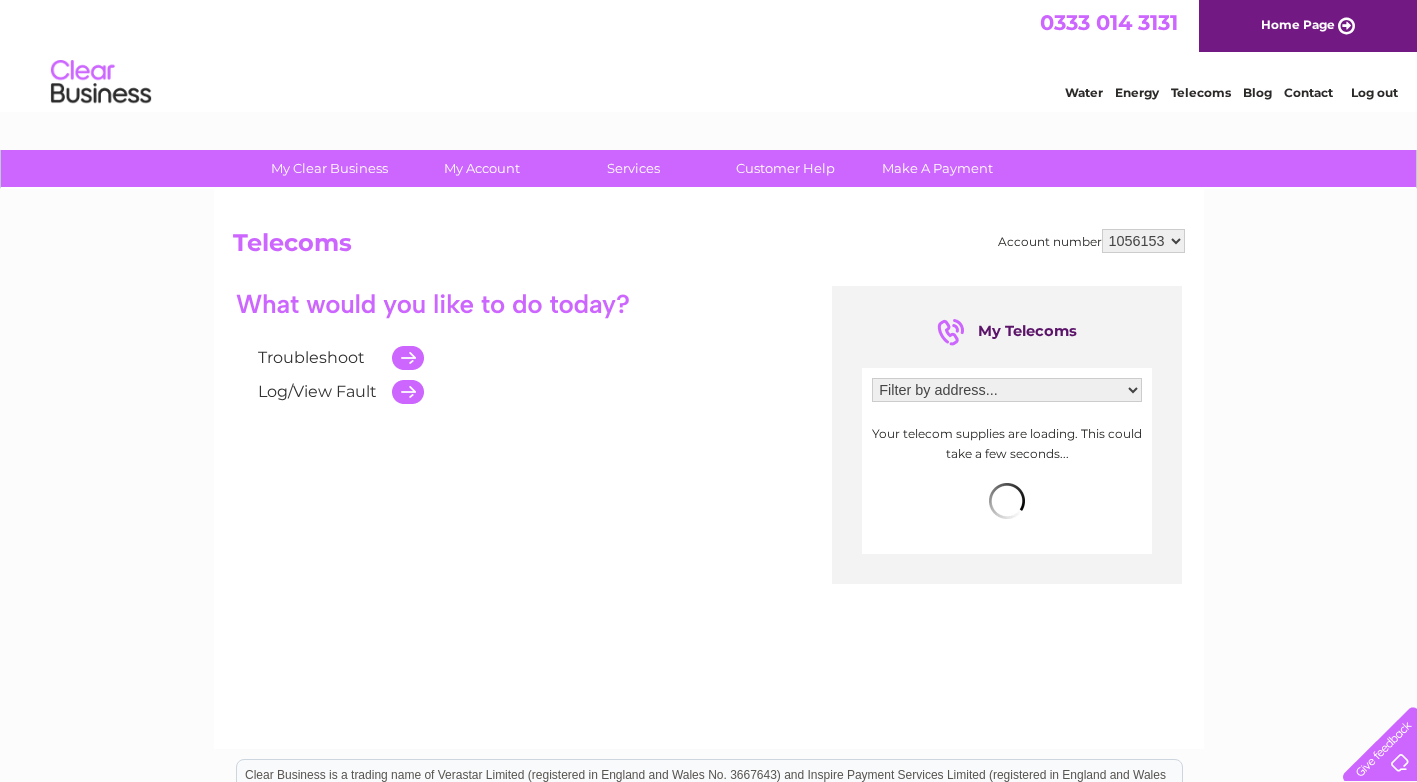 scroll, scrollTop: 0, scrollLeft: 0, axis: both 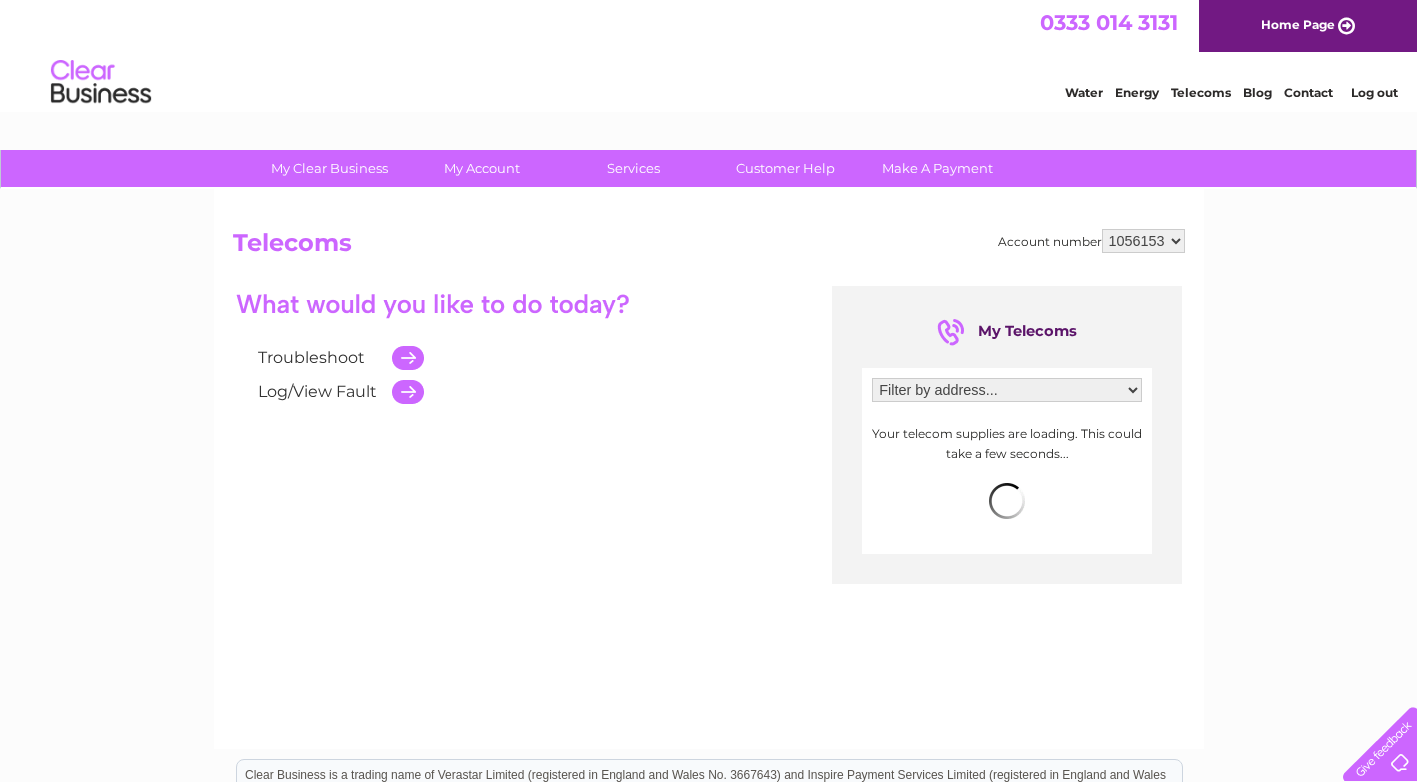 click at bounding box center [1007, 501] 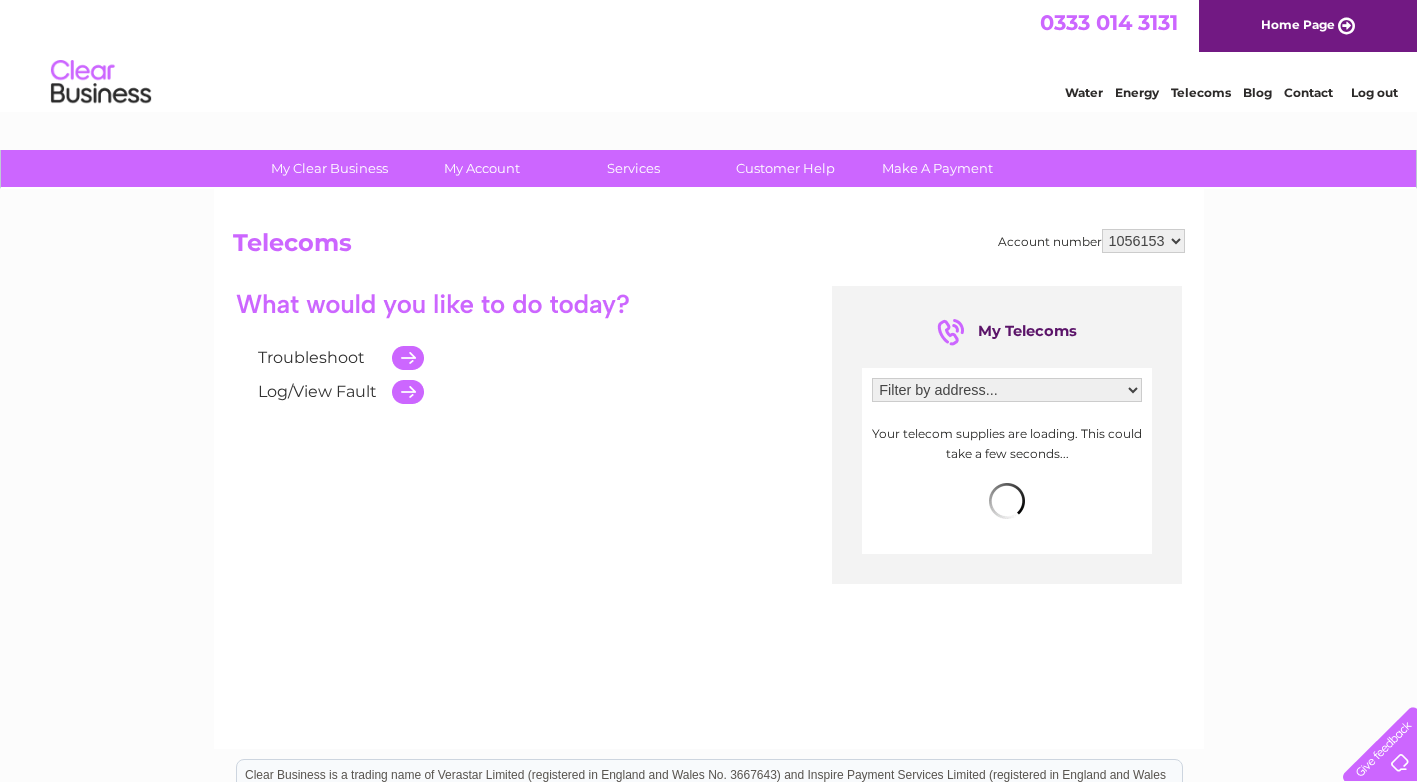 scroll, scrollTop: 0, scrollLeft: 0, axis: both 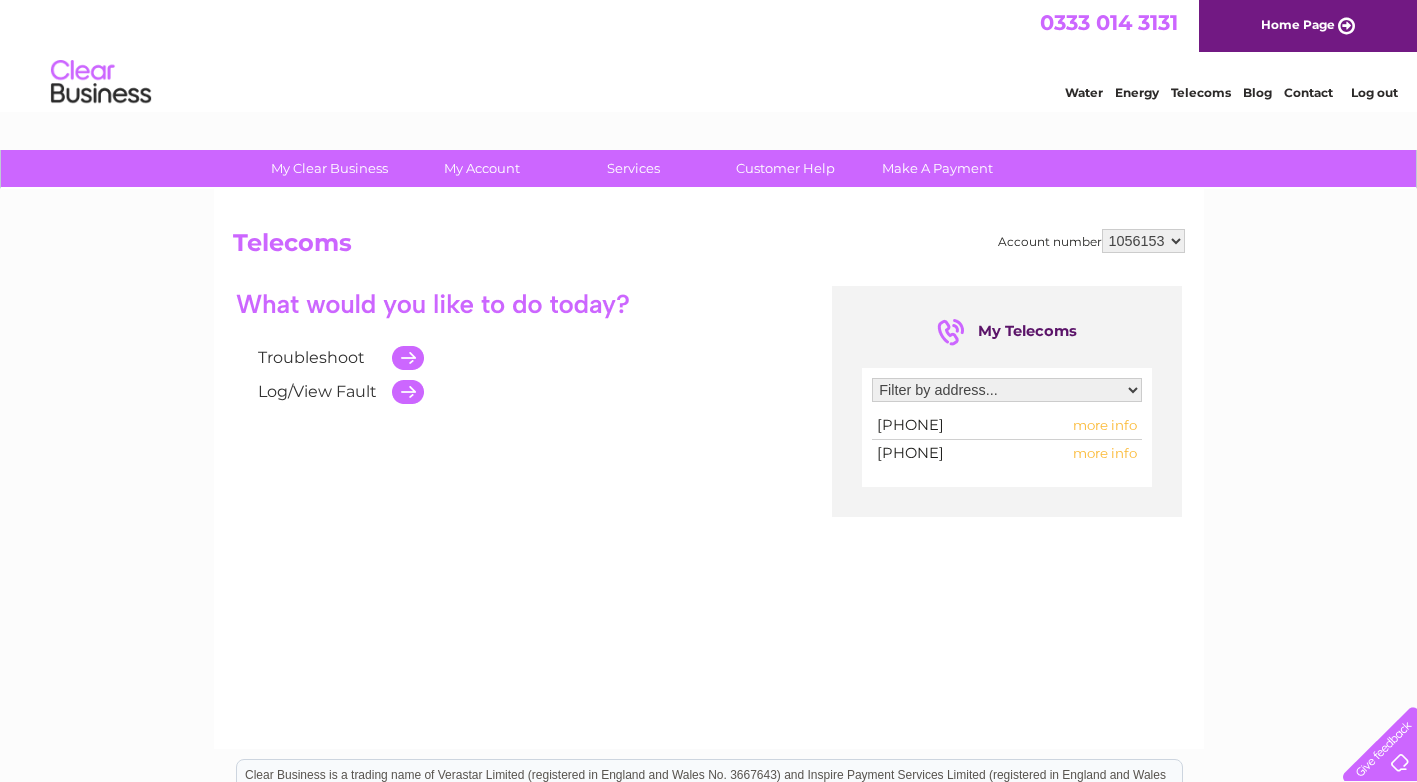 click on "more info" at bounding box center (1105, 425) 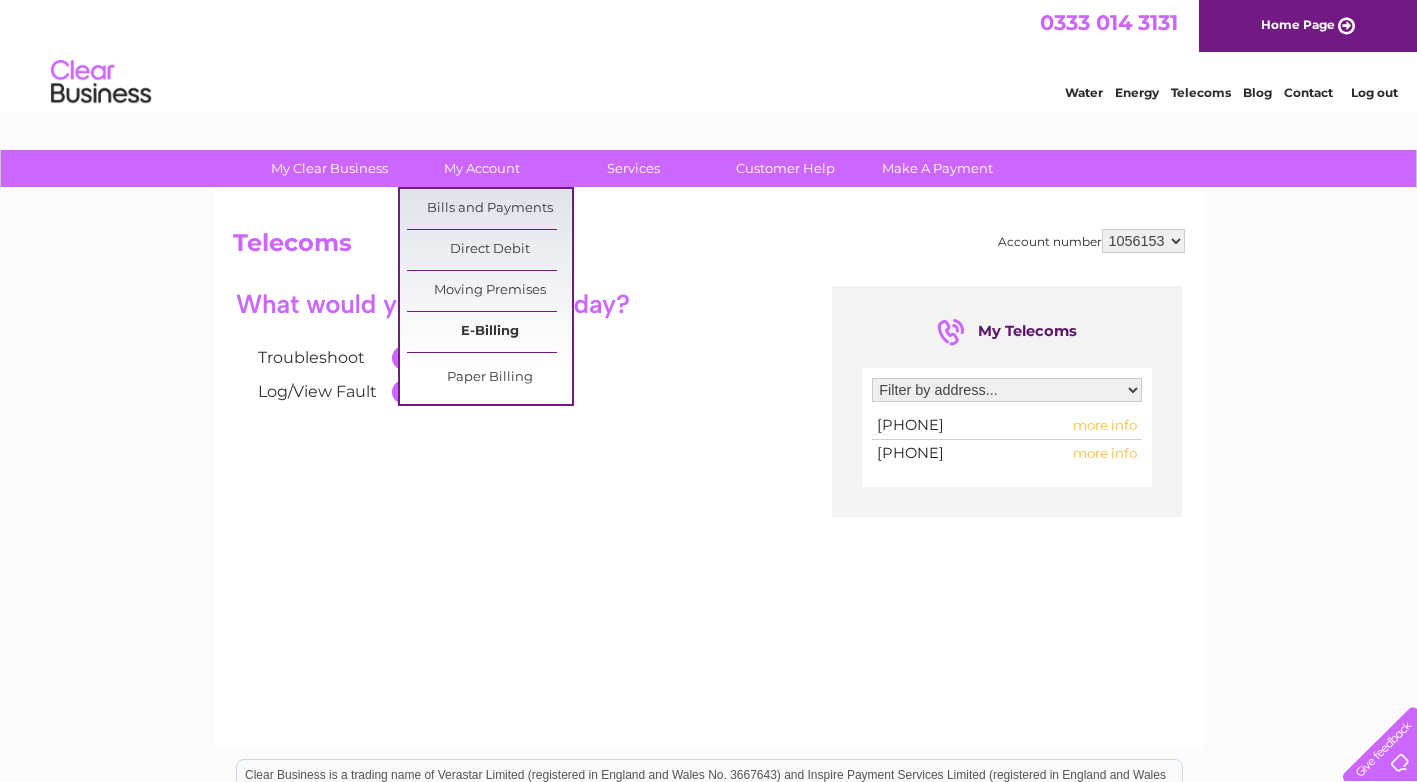 click on "E-Billing" at bounding box center (489, 332) 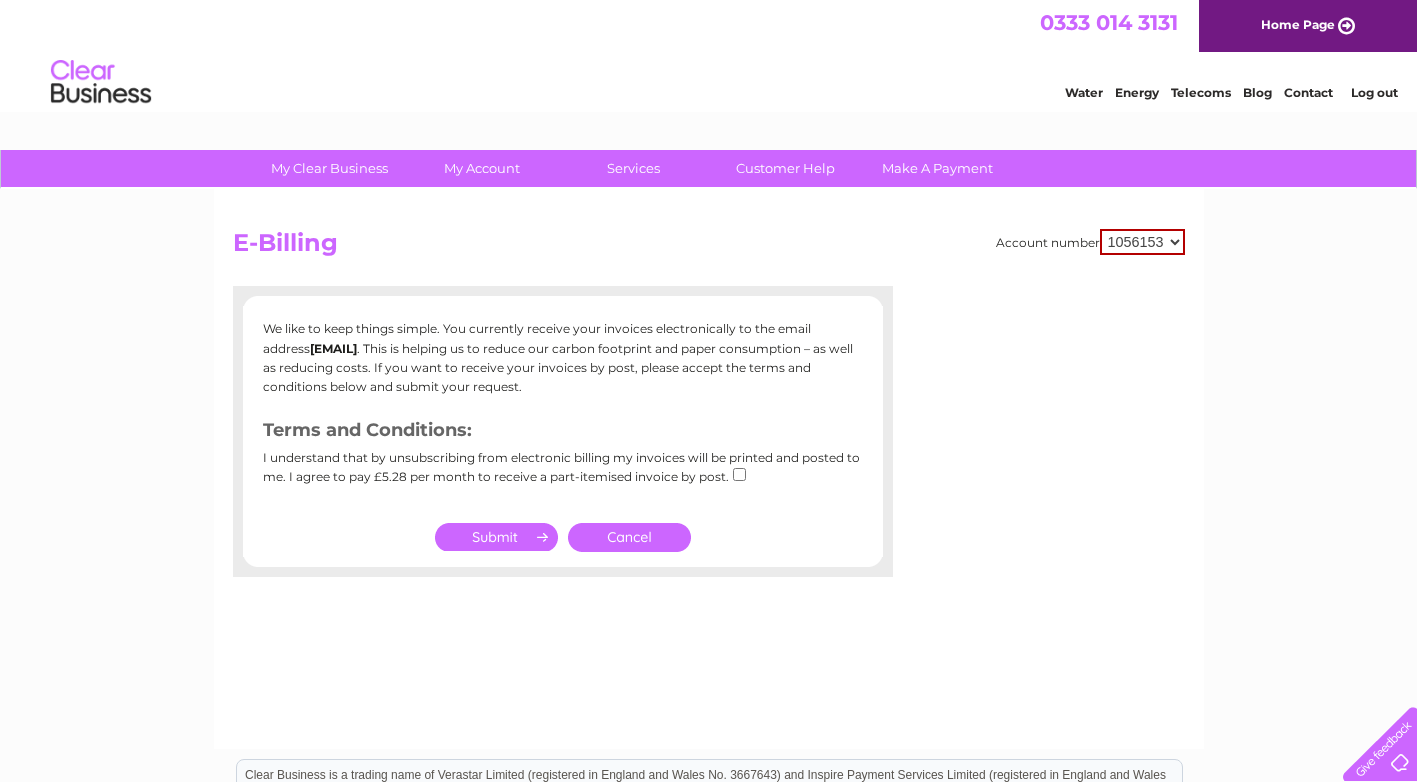 scroll, scrollTop: 0, scrollLeft: 0, axis: both 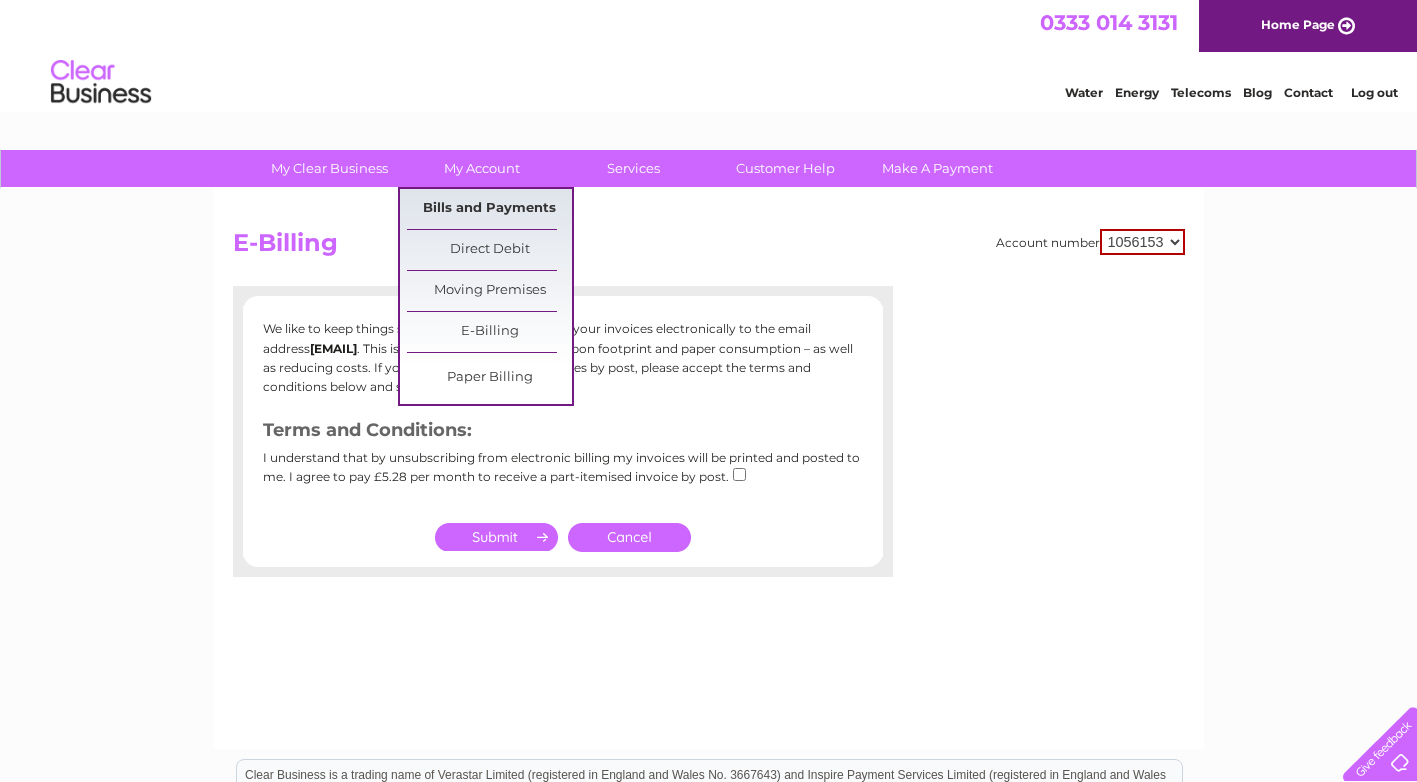 click on "Bills and Payments" at bounding box center [489, 209] 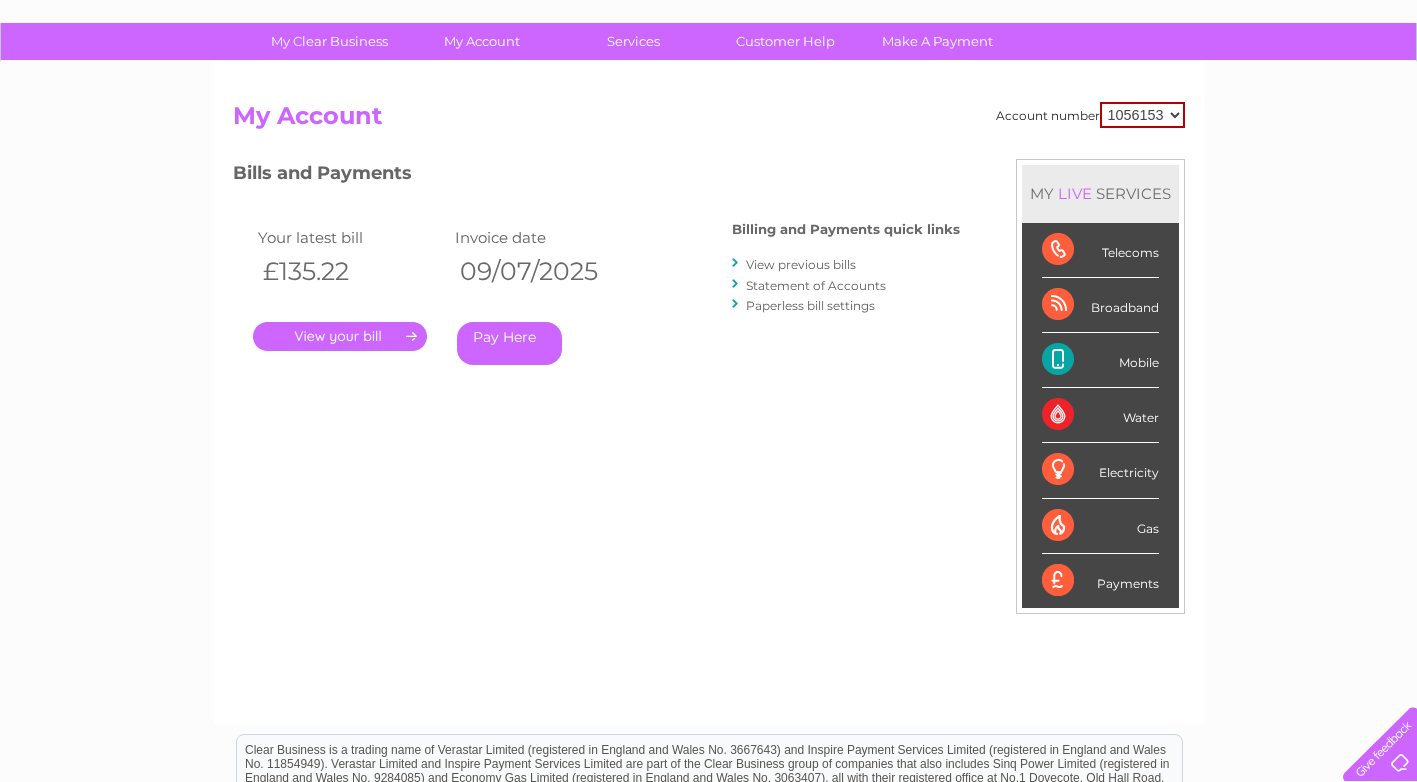 scroll, scrollTop: 126, scrollLeft: 0, axis: vertical 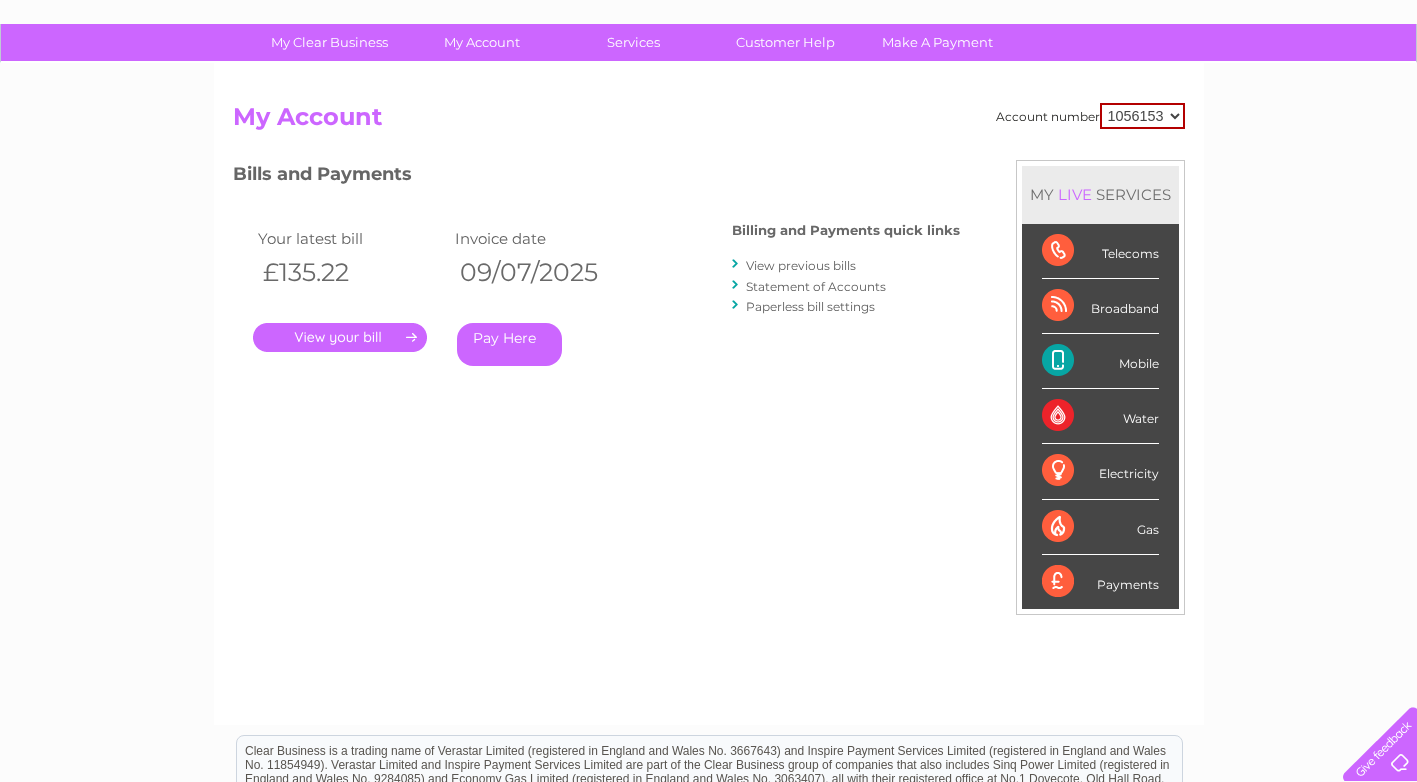 click on "View previous bills" at bounding box center (801, 265) 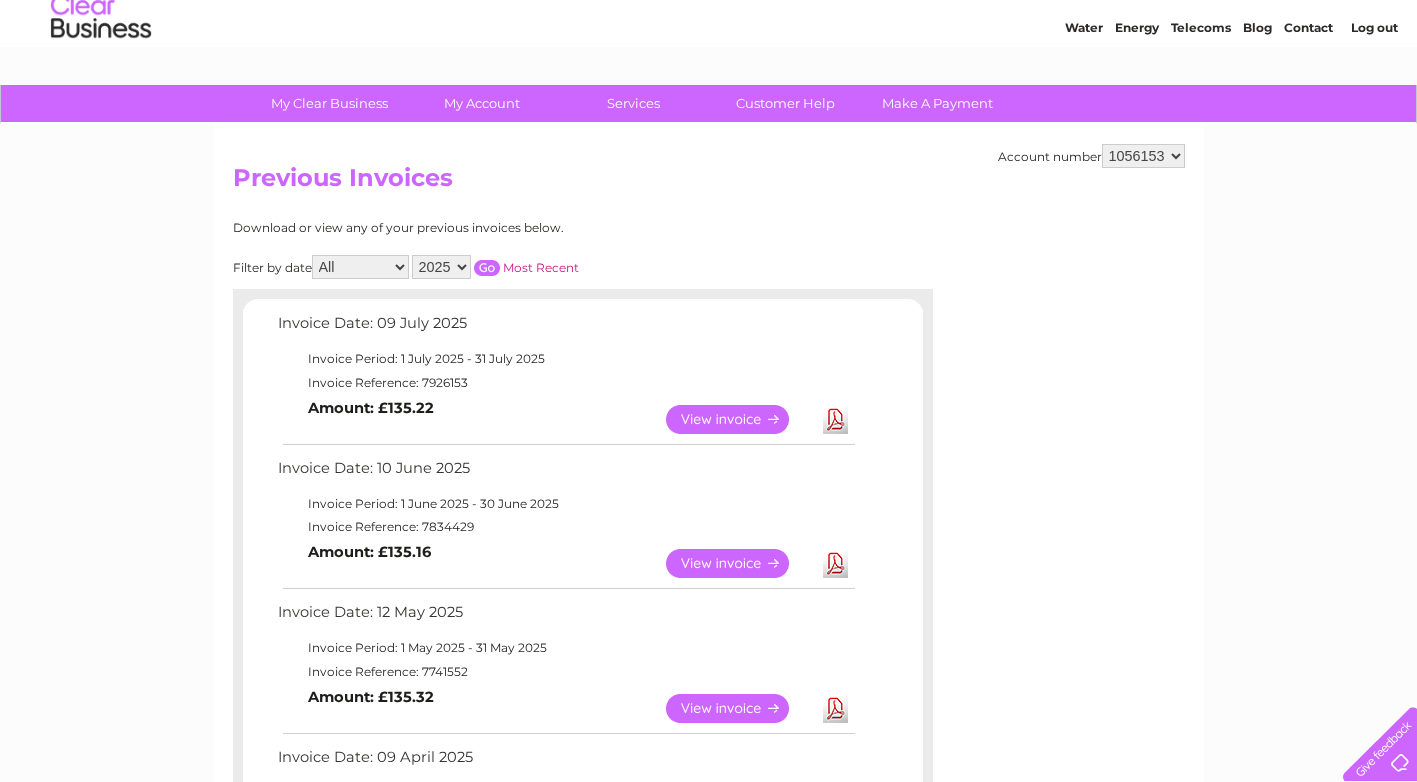 scroll, scrollTop: 100, scrollLeft: 0, axis: vertical 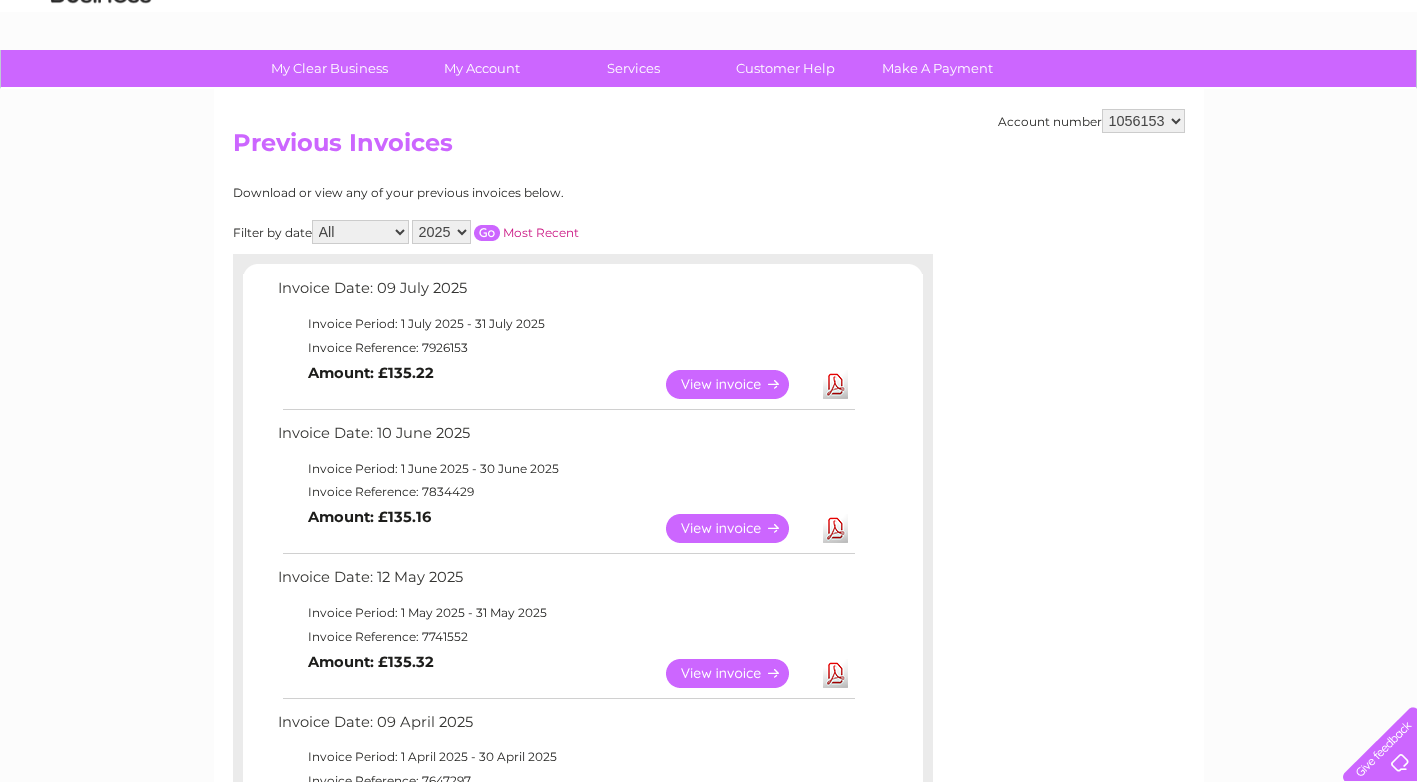 click on "View" at bounding box center (739, 384) 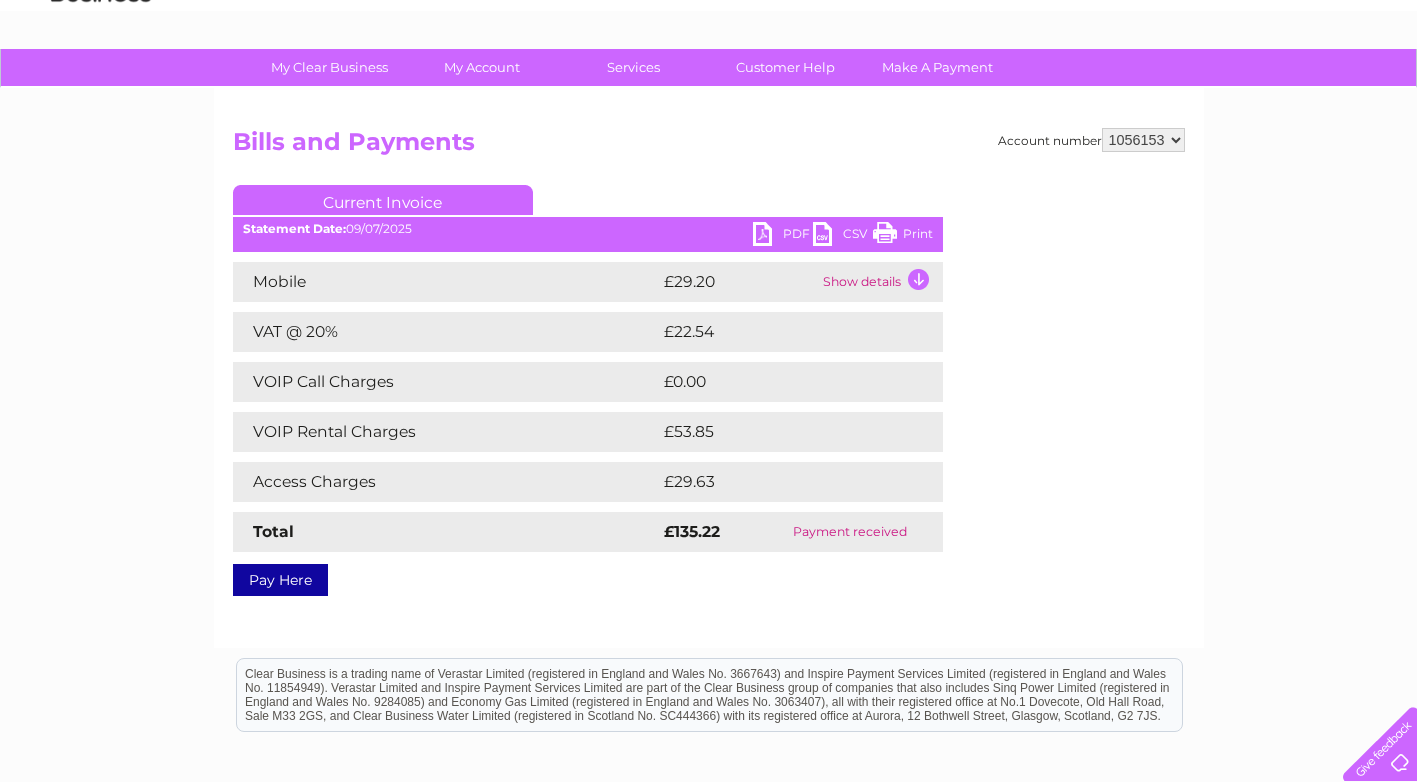 scroll, scrollTop: 100, scrollLeft: 0, axis: vertical 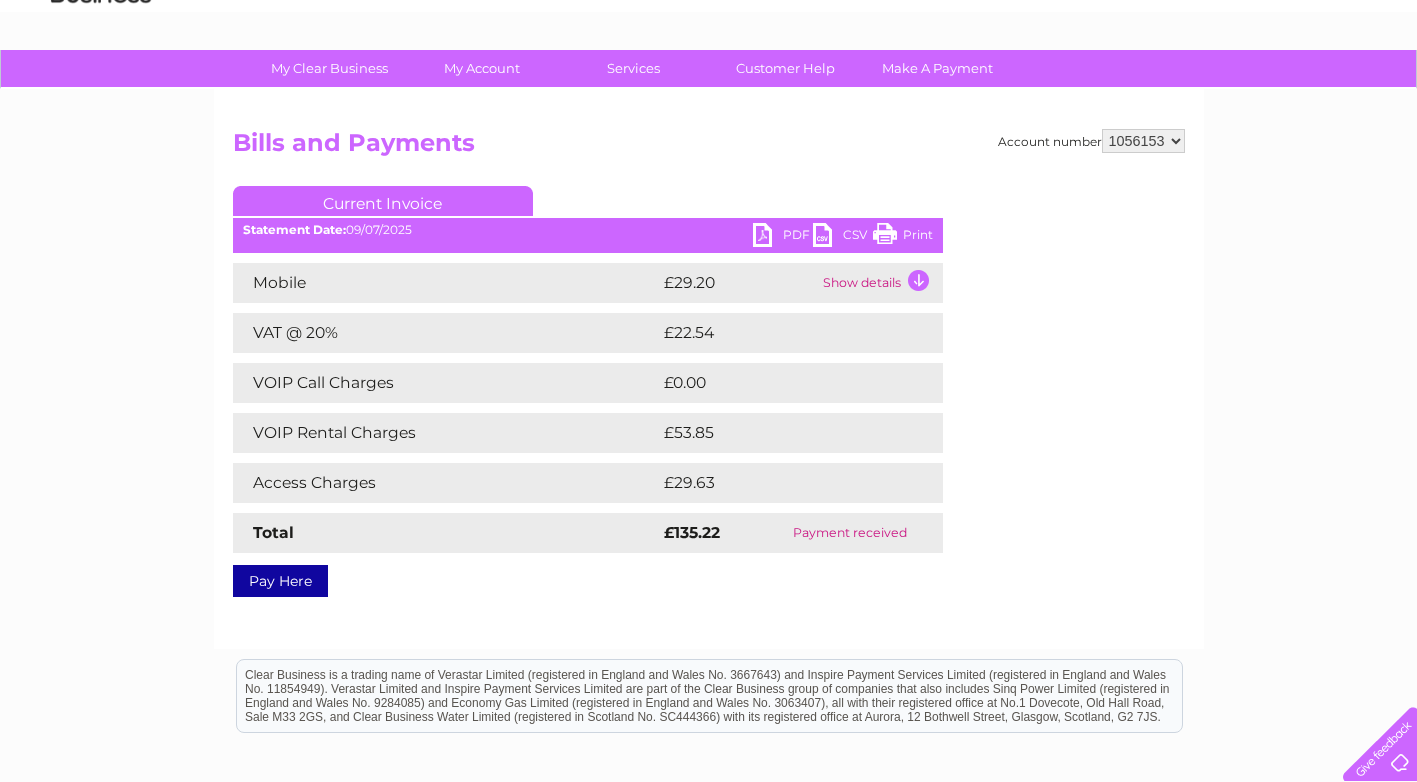 click on "PDF" at bounding box center (783, 237) 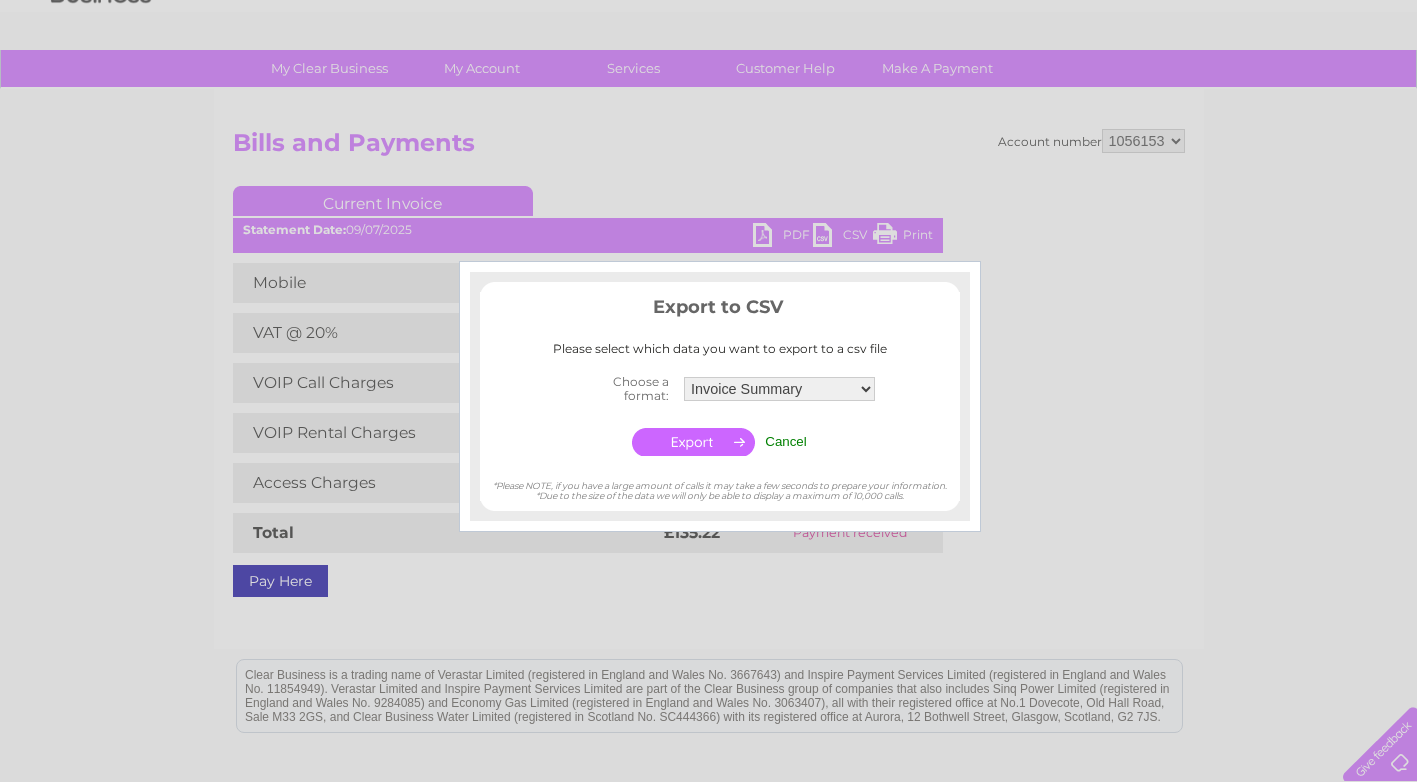 scroll, scrollTop: 0, scrollLeft: 0, axis: both 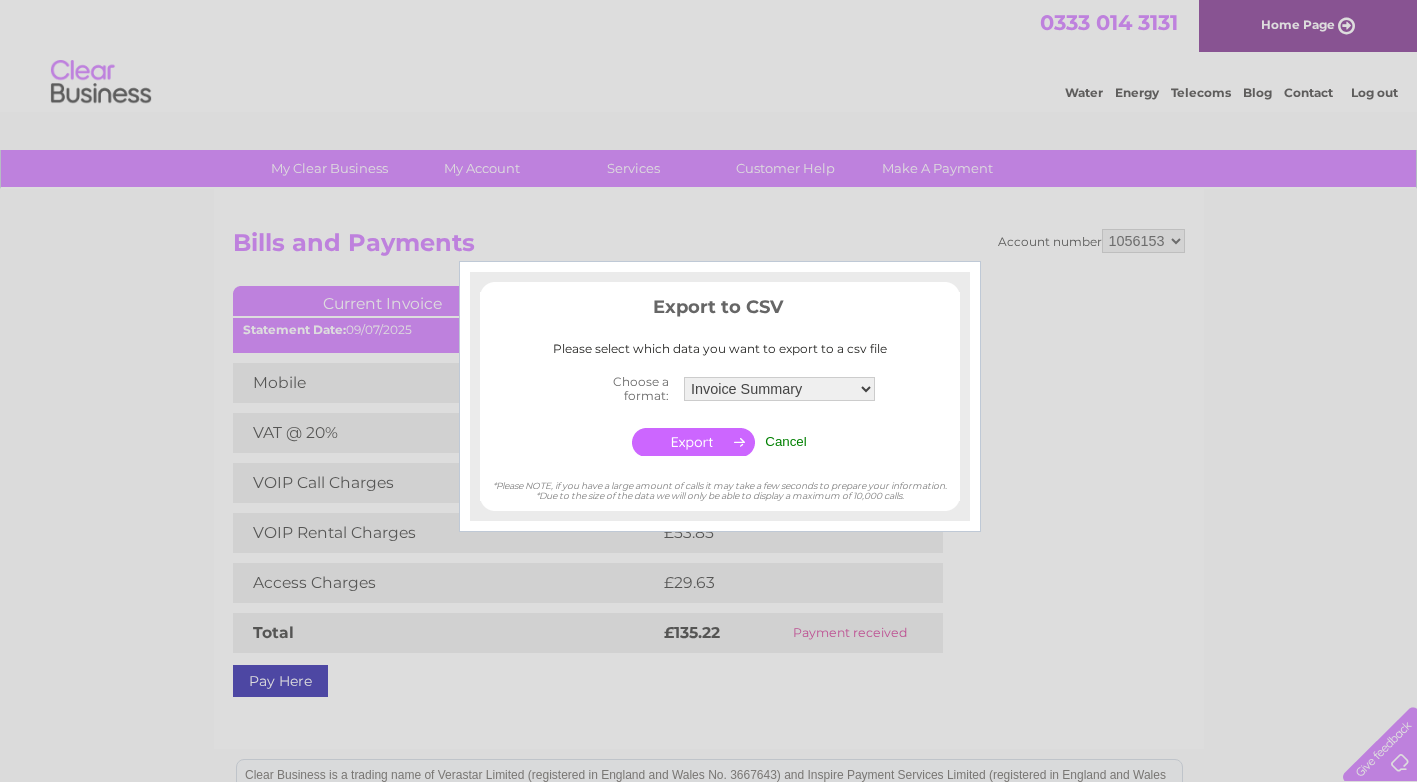 click on "Cancel" at bounding box center [786, 441] 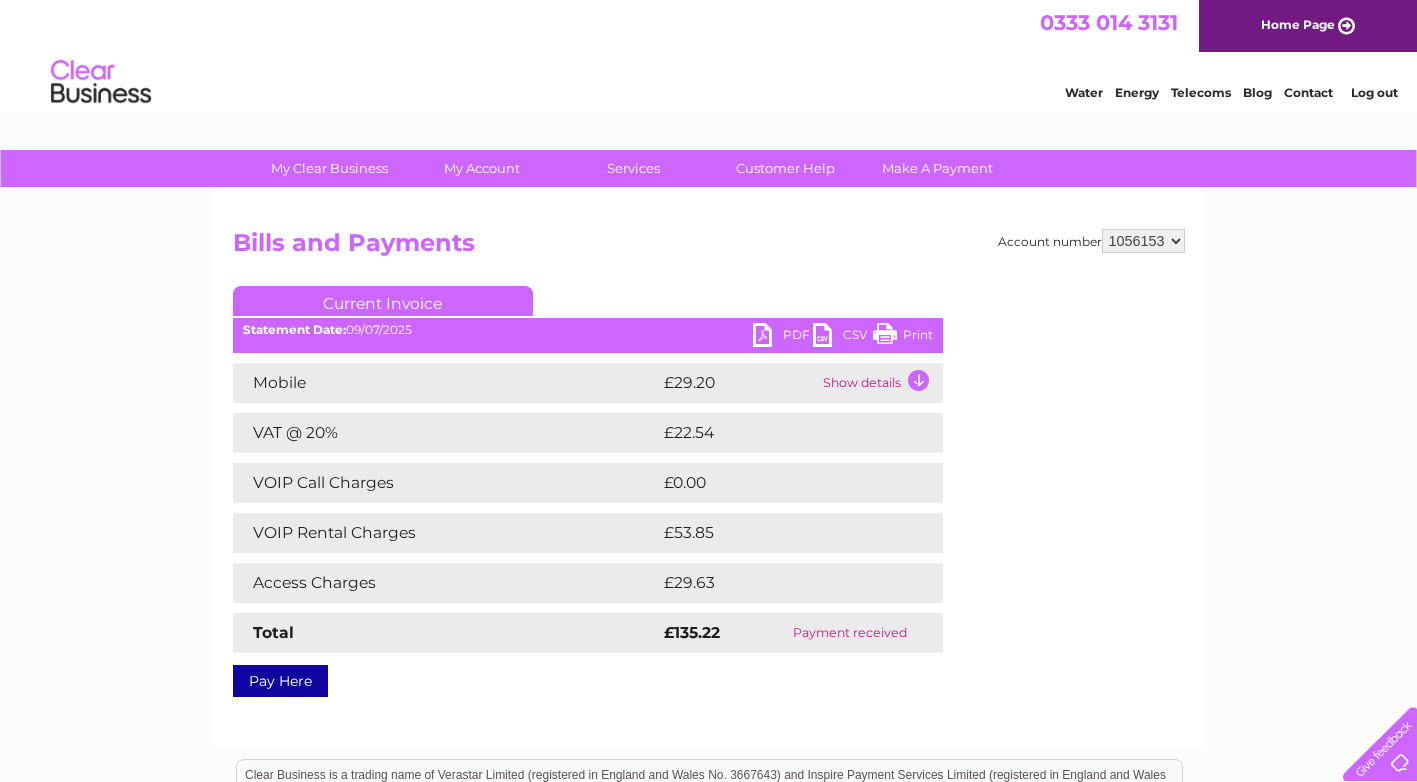 click on "PDF" at bounding box center [783, 337] 